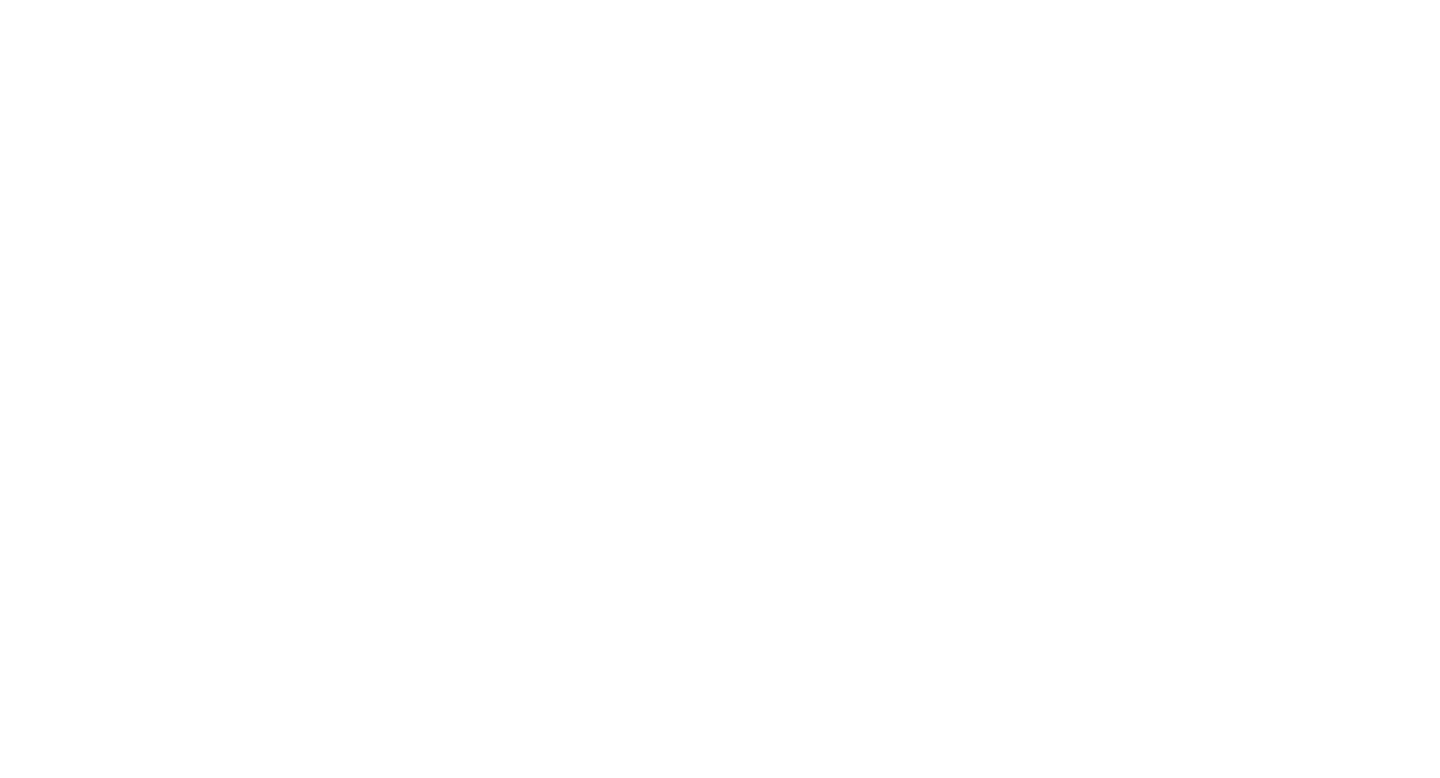 scroll, scrollTop: 0, scrollLeft: 0, axis: both 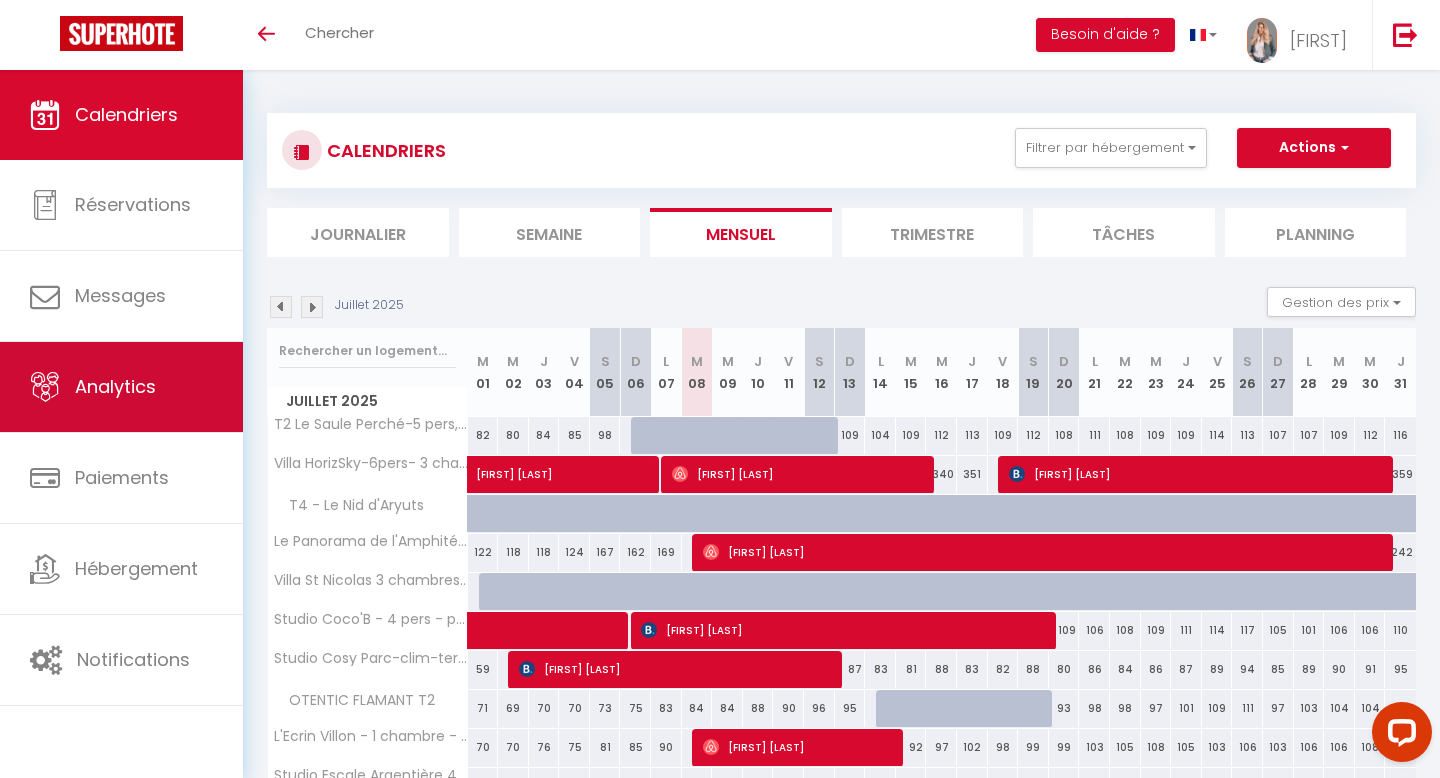 click on "Analytics" at bounding box center (115, 386) 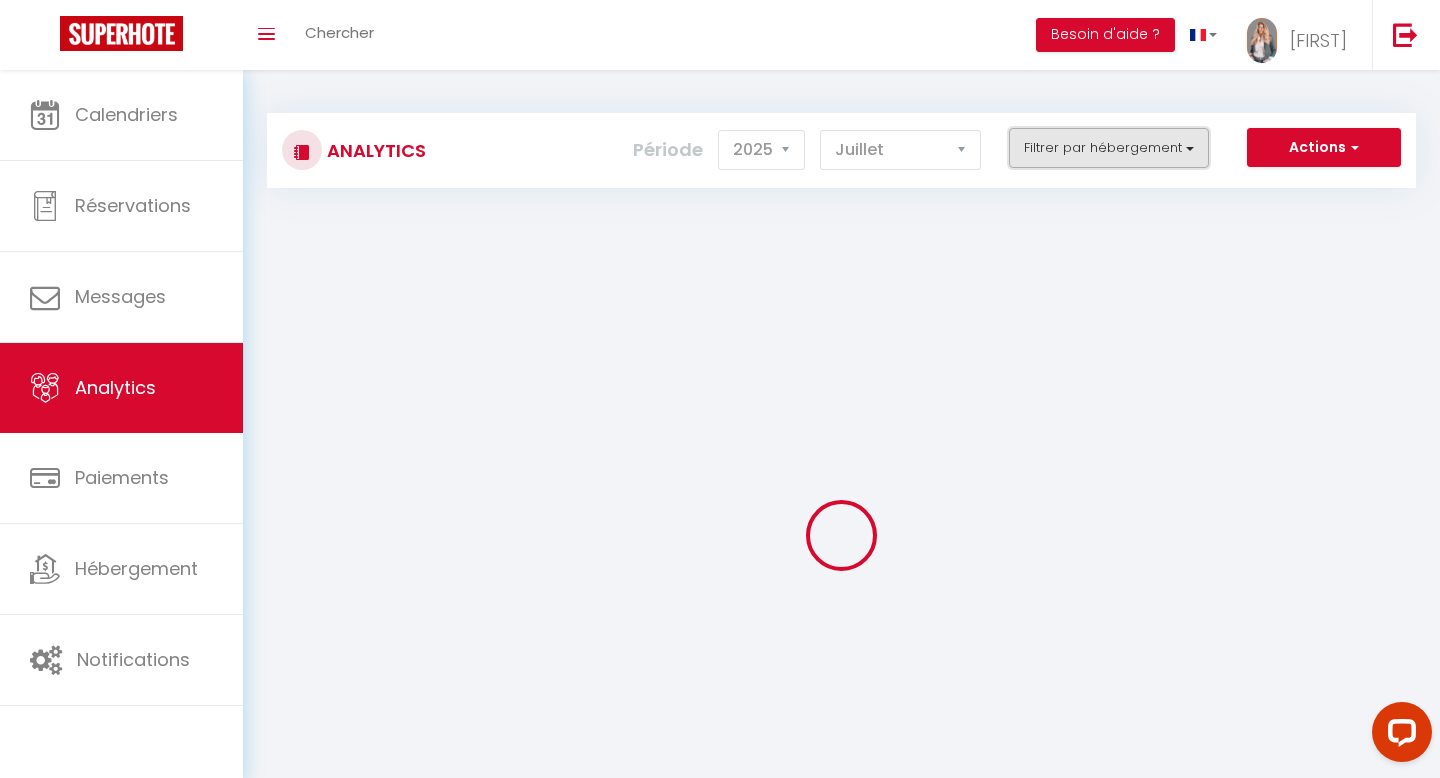 click on "Filtrer par hébergement" at bounding box center [1109, 148] 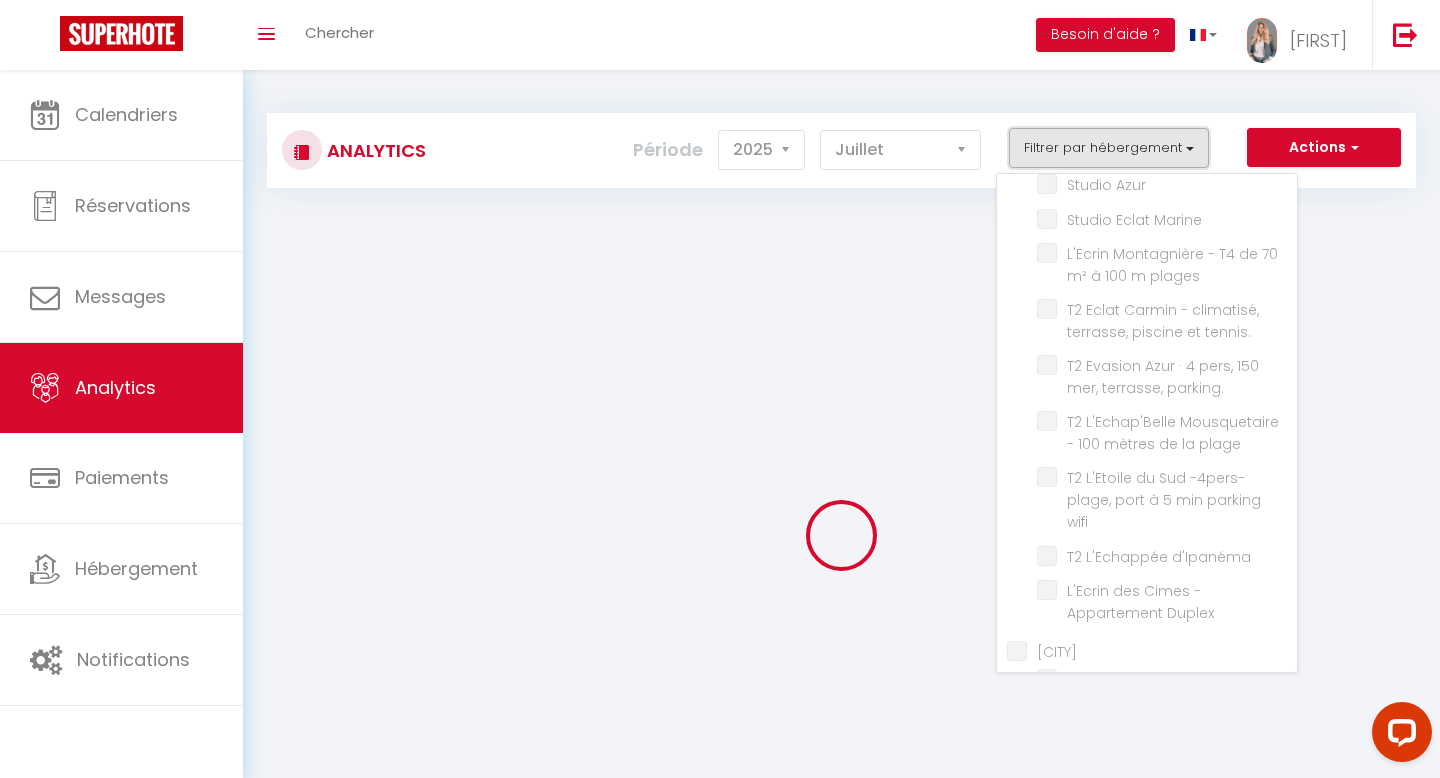 scroll, scrollTop: 1120, scrollLeft: 0, axis: vertical 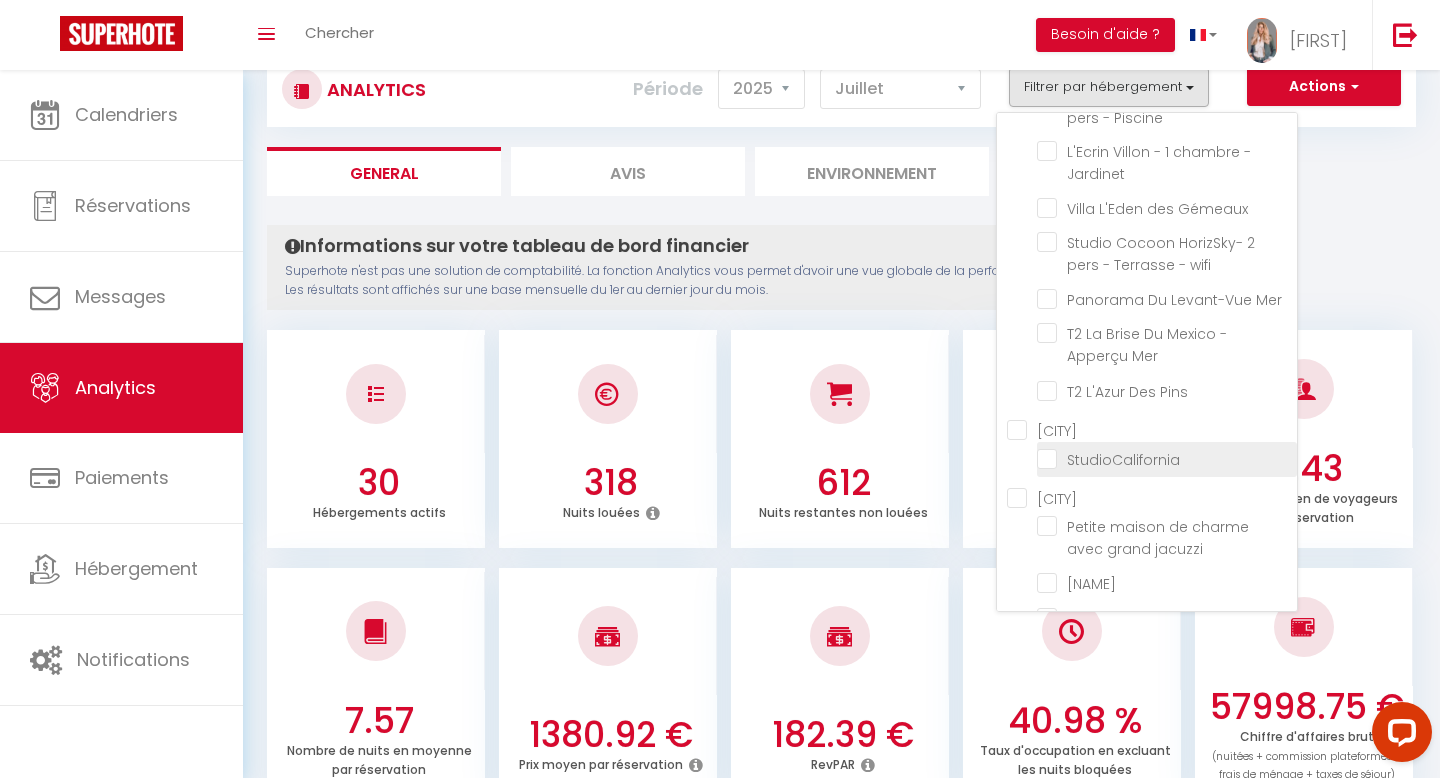 click at bounding box center [1167, 458] 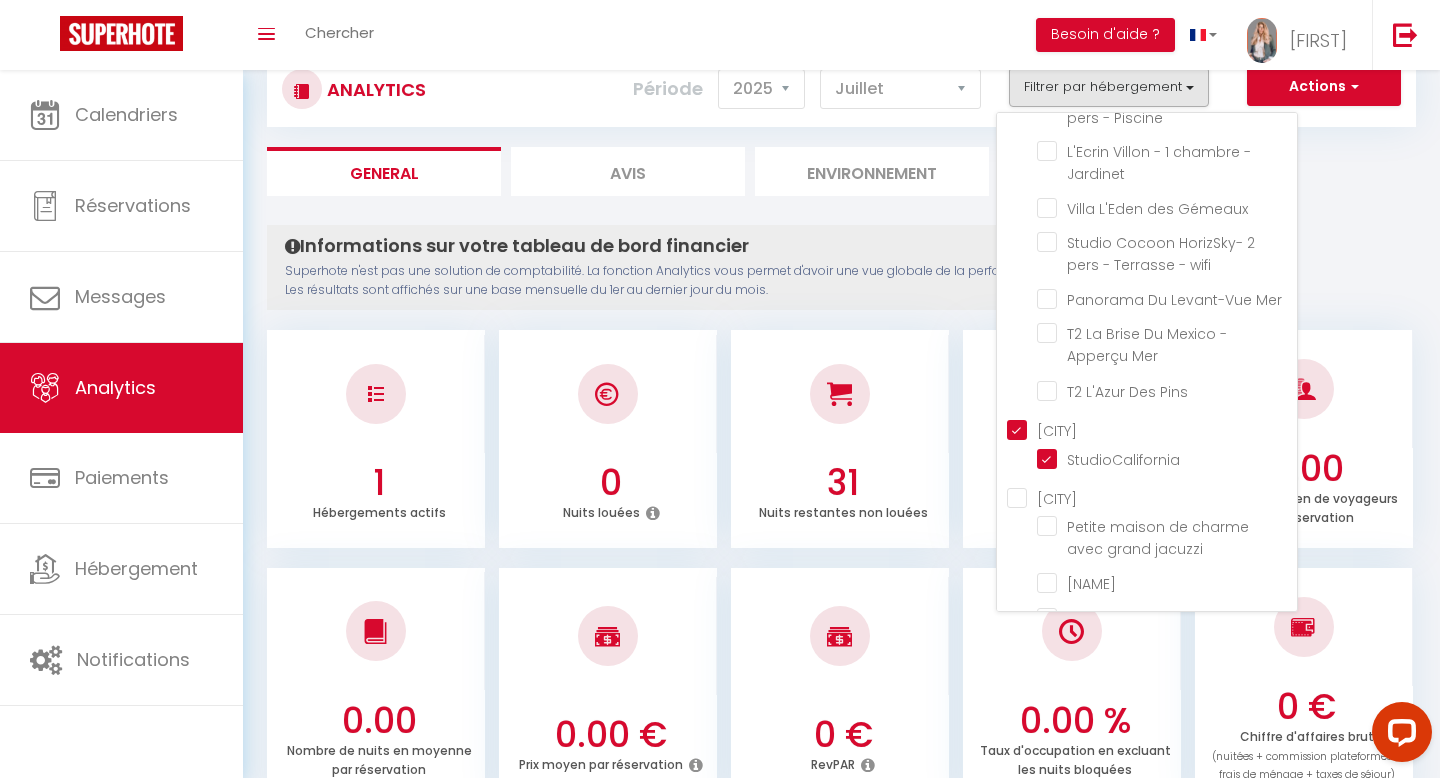 click on "Informations sur votre tableau de bord financier Superhote n'est pas une solution de comptabilité. La fonction Analytics vous permet d'avoir une vue globale de la performance financière de vos annonces. Les résultats sont affichés sur une base mensuelle du 1er au dernier jour du mois." at bounding box center [751, 267] 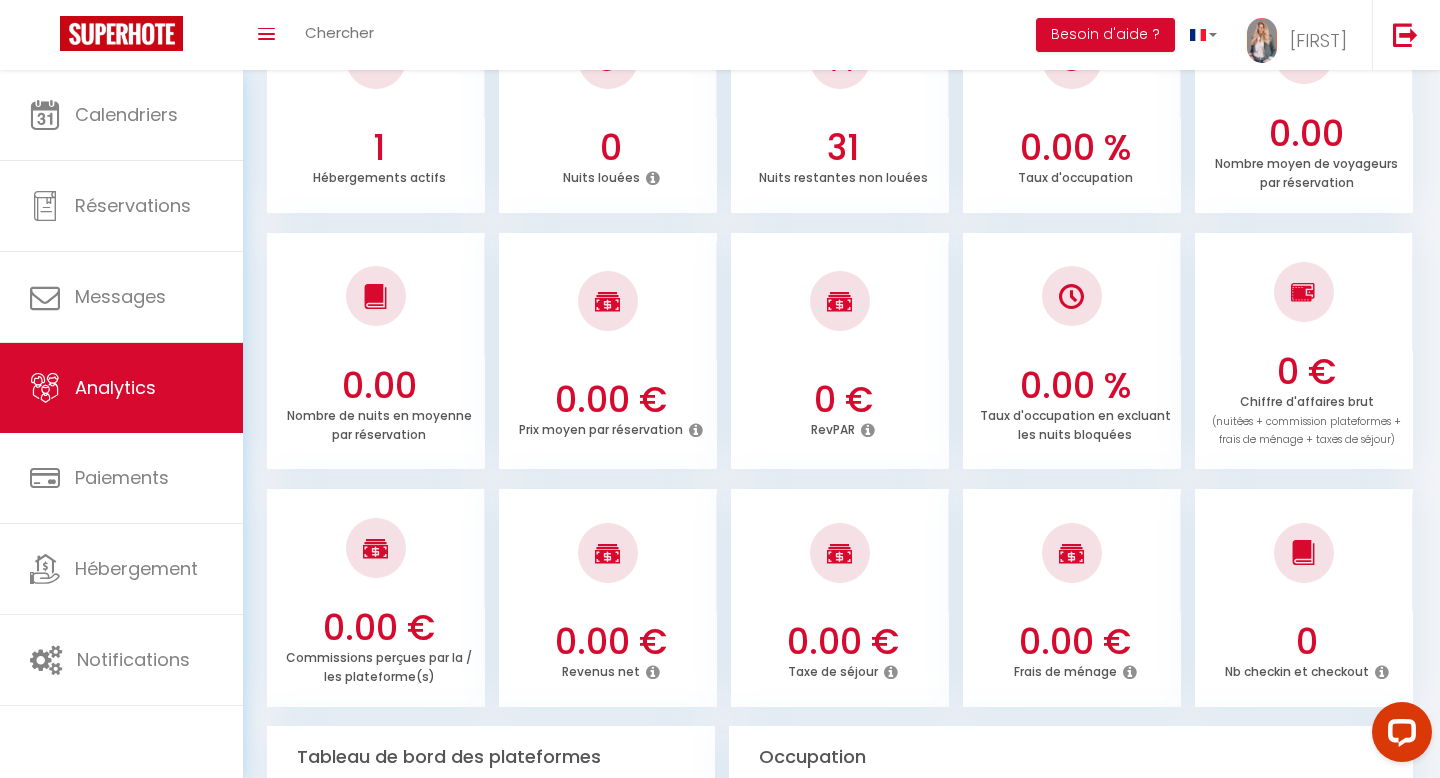 scroll, scrollTop: 0, scrollLeft: 0, axis: both 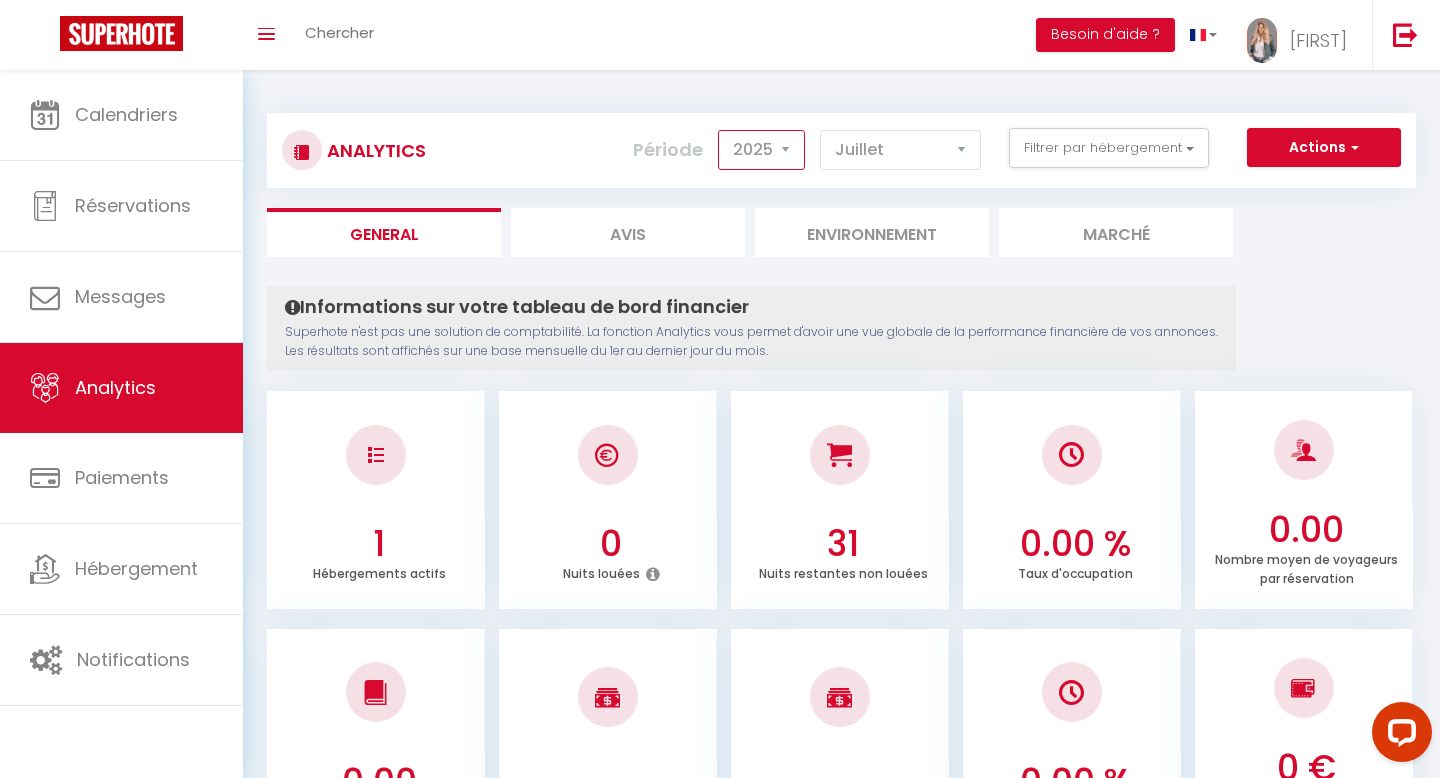 click on "2014 2015 2016 2017 2018 2019 2020 2021 2022 2023 2024 2025 2026 2027" at bounding box center (761, 150) 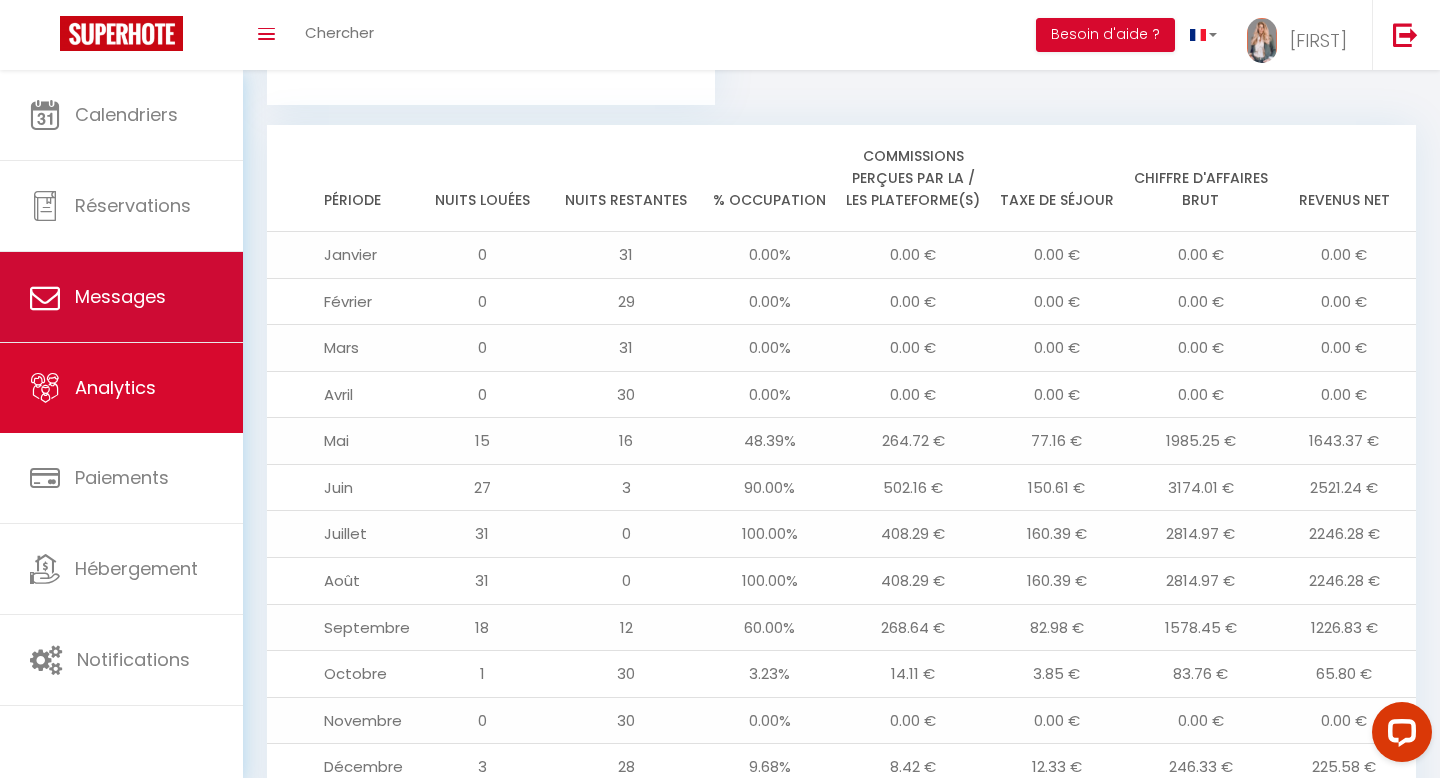 scroll, scrollTop: 1968, scrollLeft: 0, axis: vertical 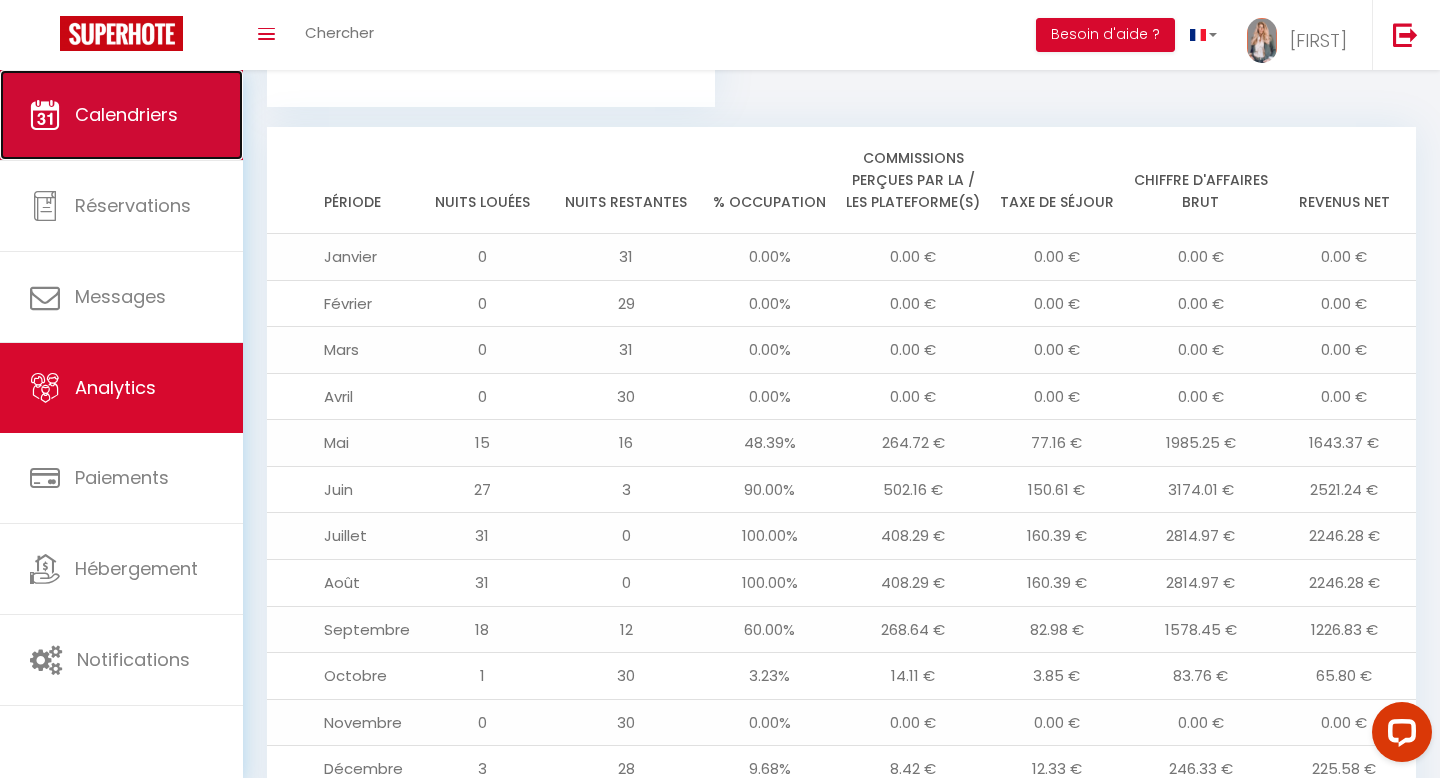 click on "Calendriers" at bounding box center (126, 114) 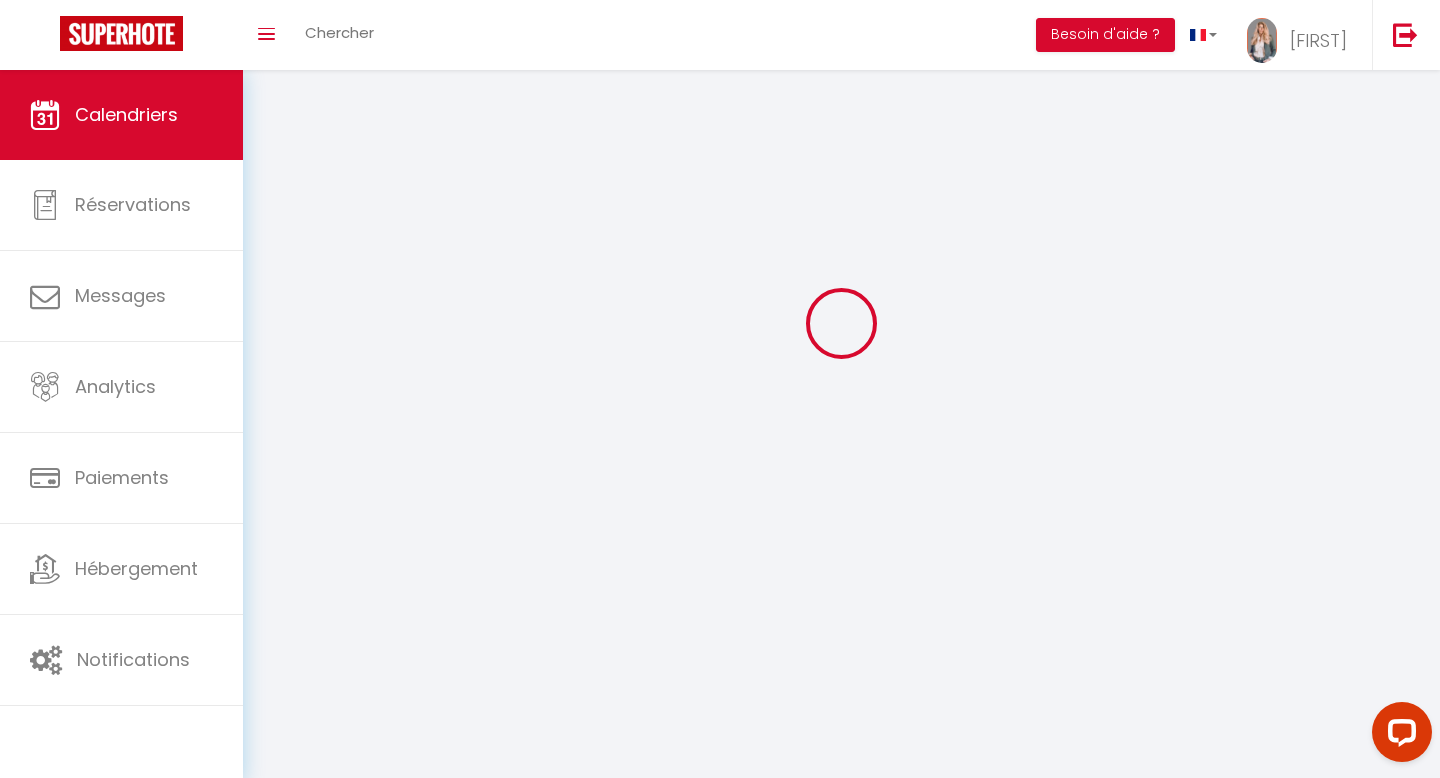 scroll, scrollTop: 0, scrollLeft: 0, axis: both 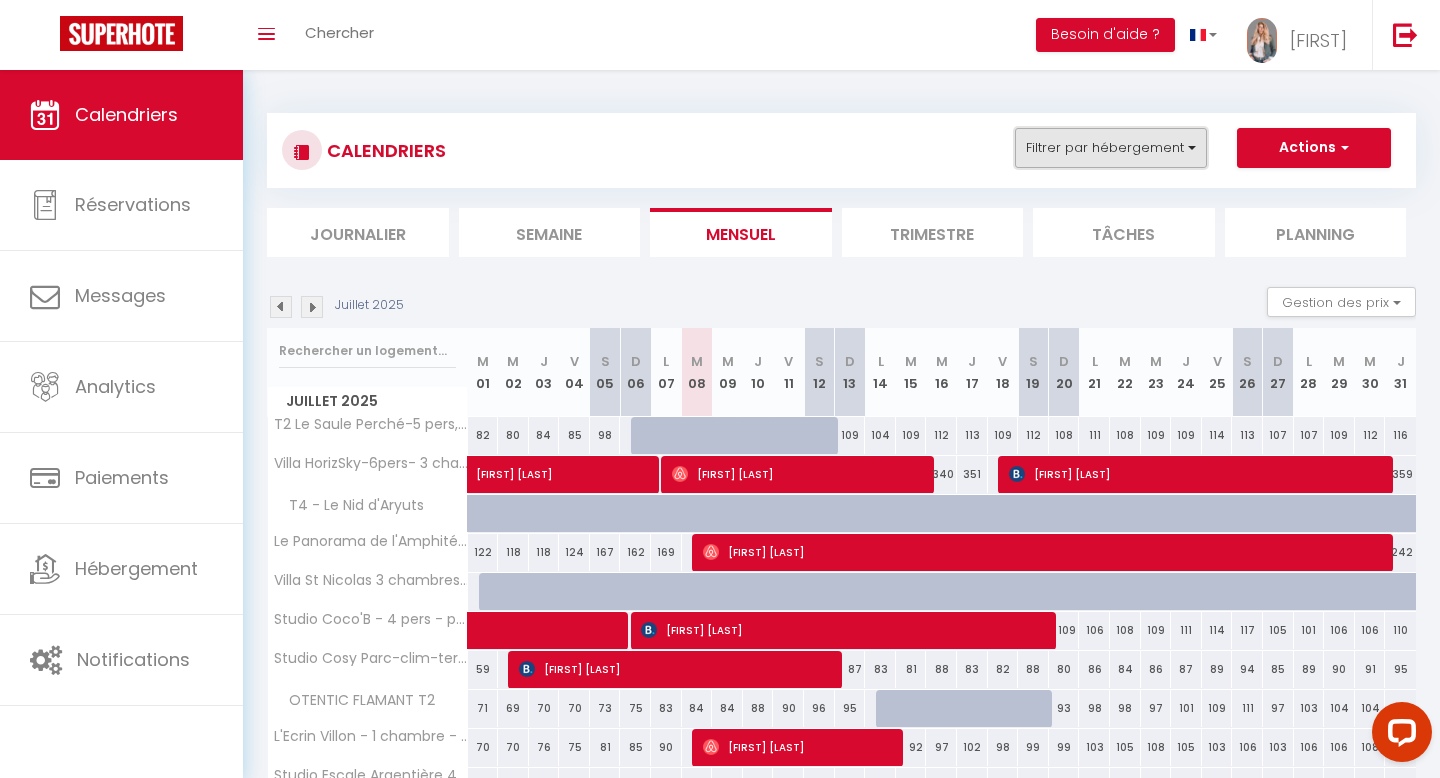 click on "Filtrer par hébergement" at bounding box center (1111, 148) 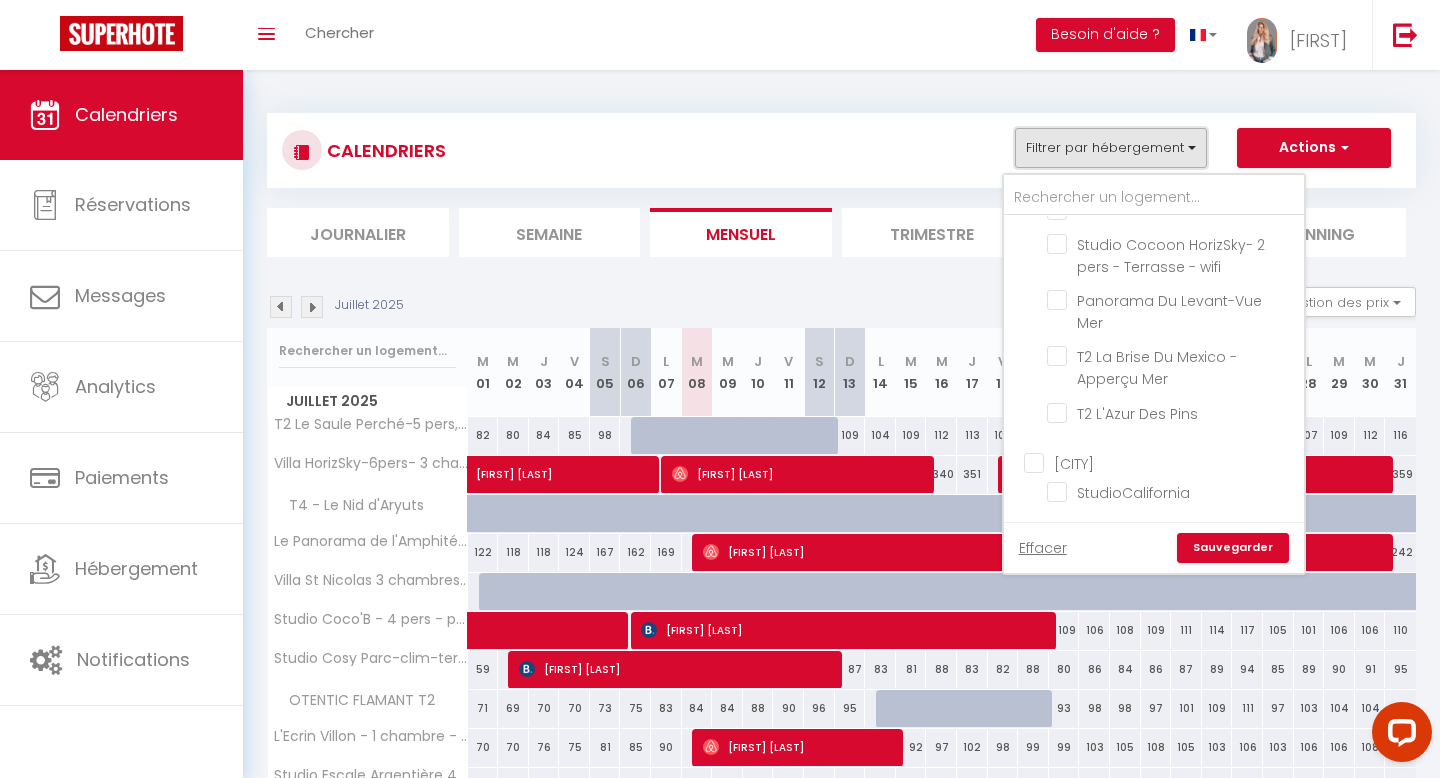scroll, scrollTop: 1243, scrollLeft: 0, axis: vertical 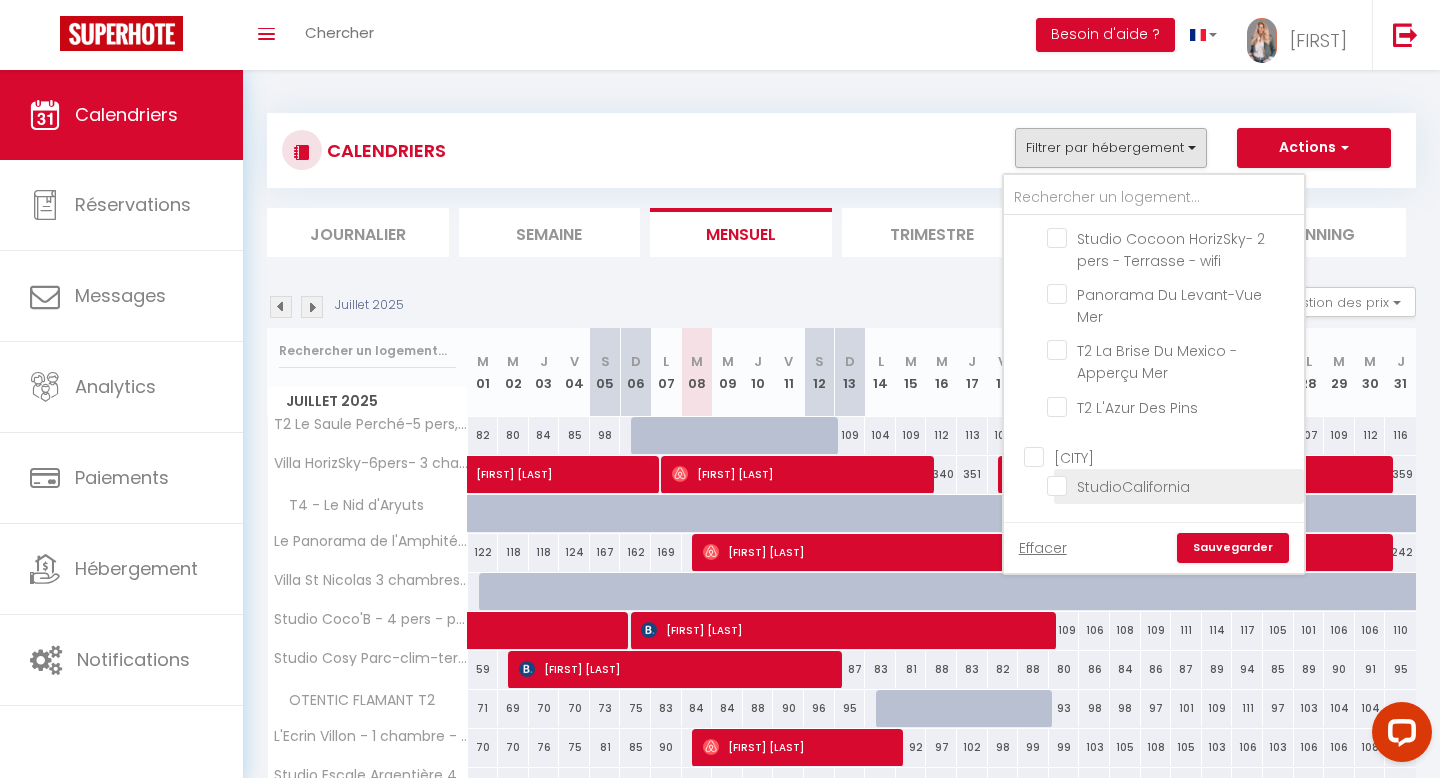 click on "StudioCalifornia" at bounding box center [1172, 485] 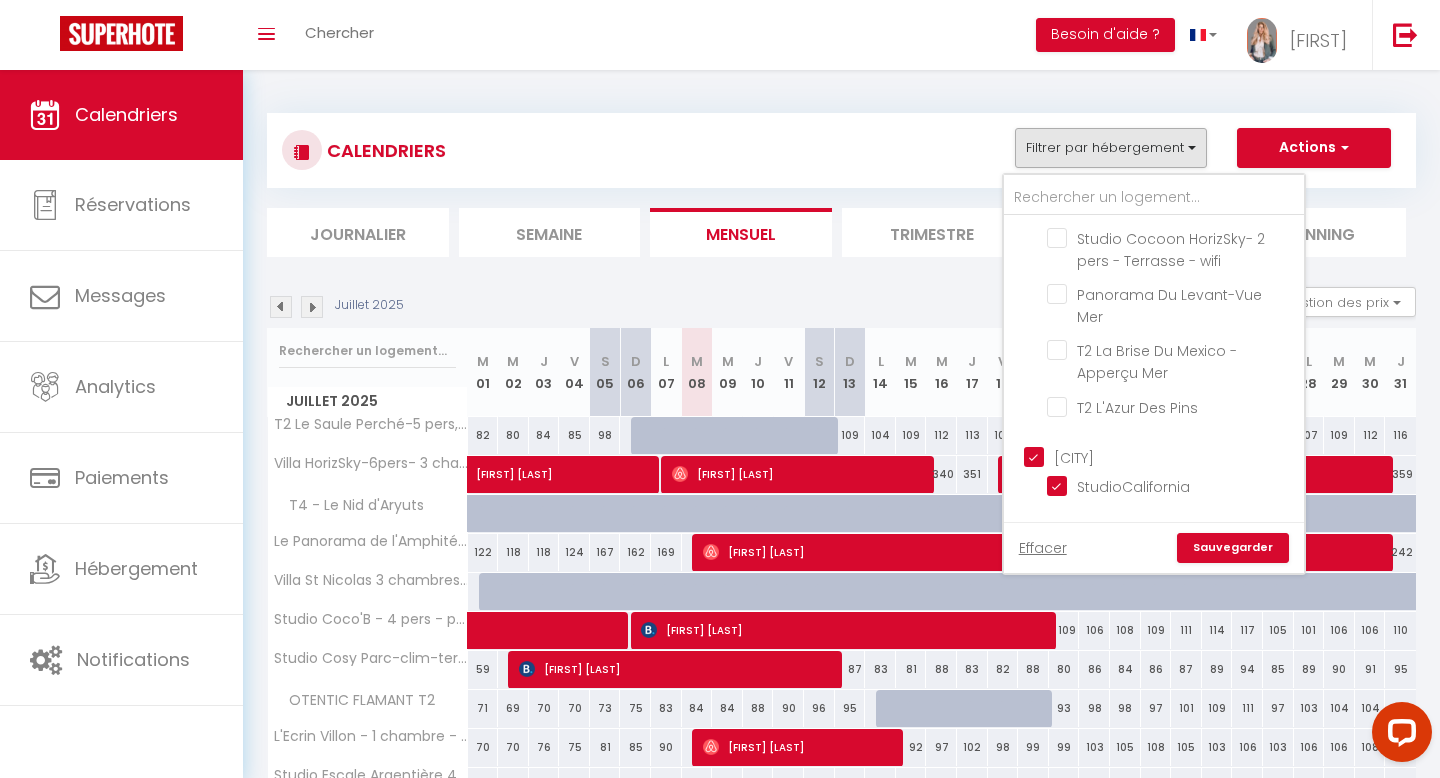 click on "Sauvegarder" at bounding box center (1233, 548) 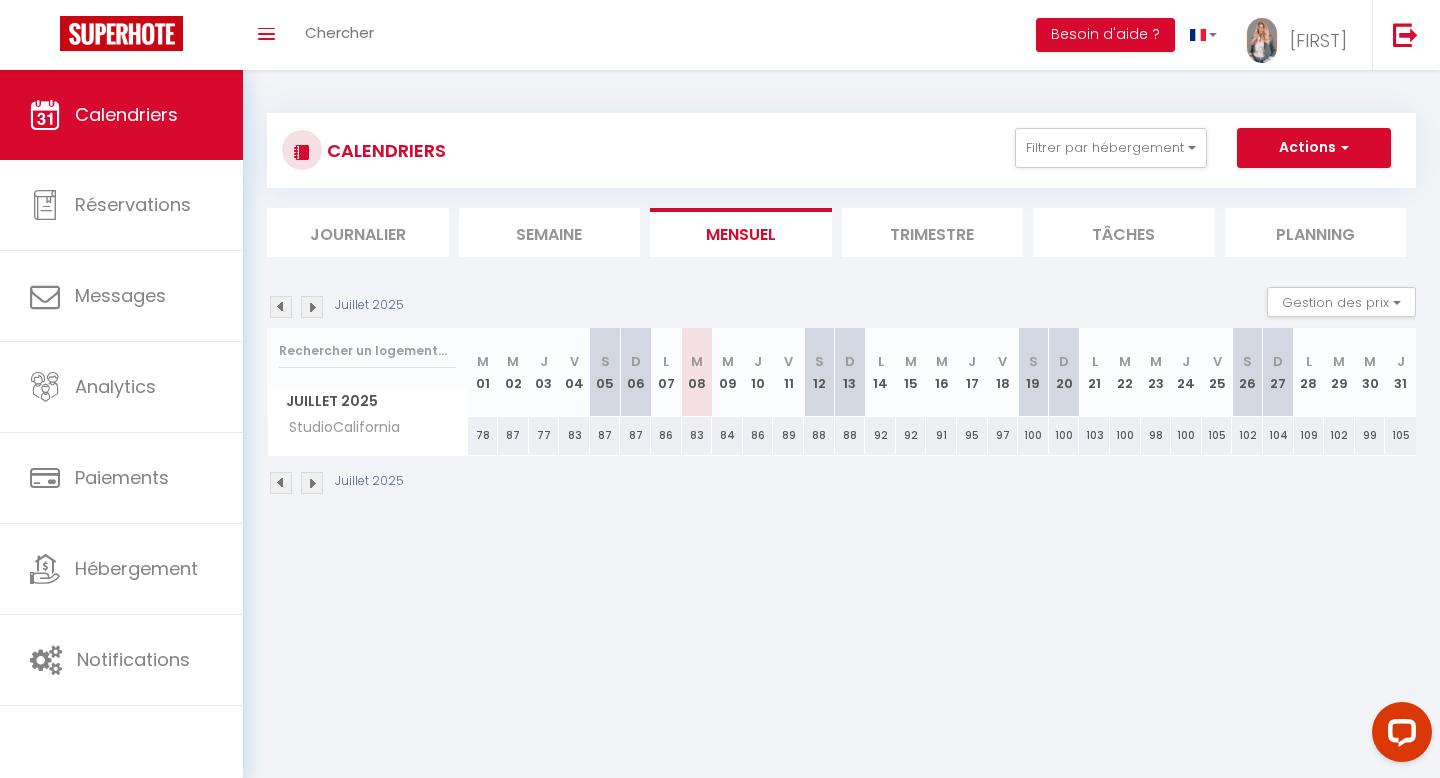 click at bounding box center (281, 307) 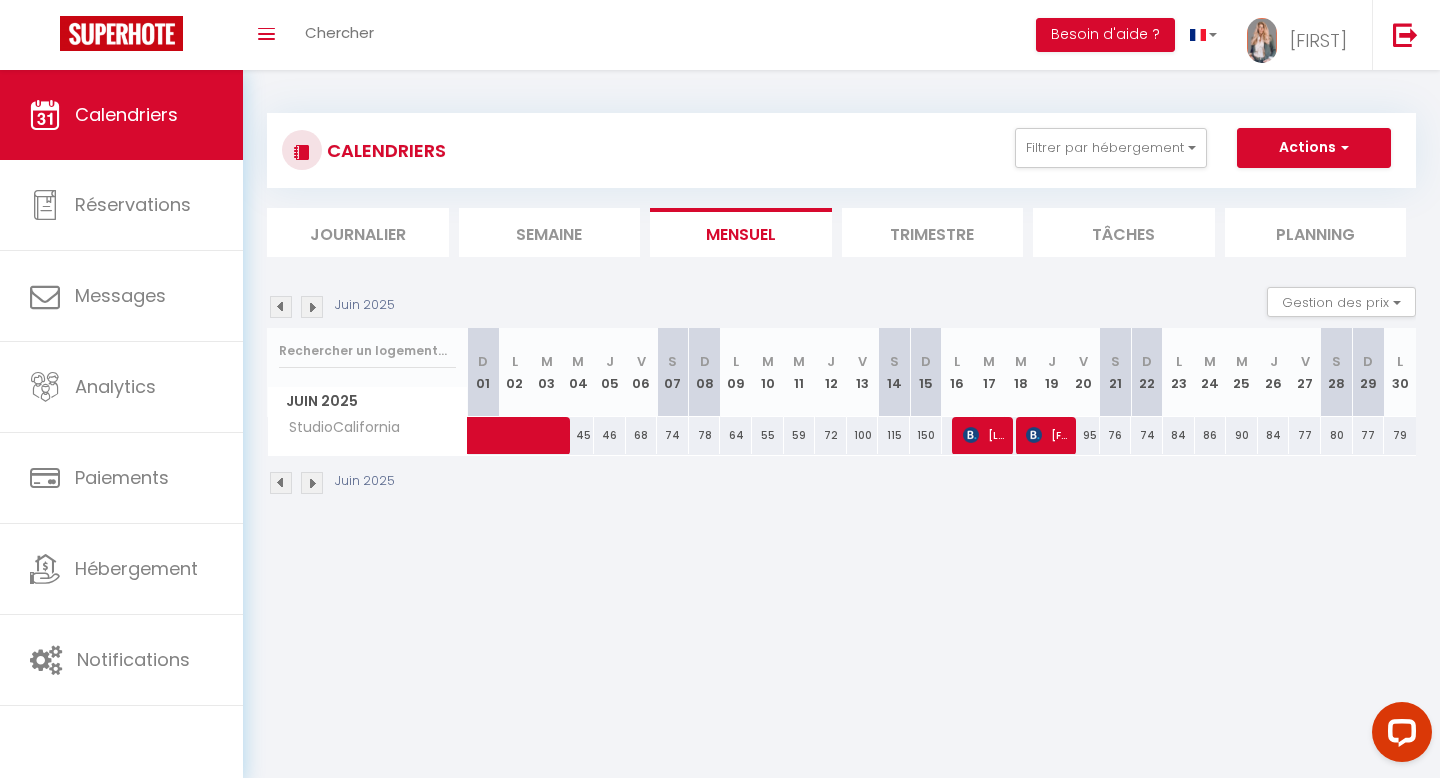 click at bounding box center (281, 307) 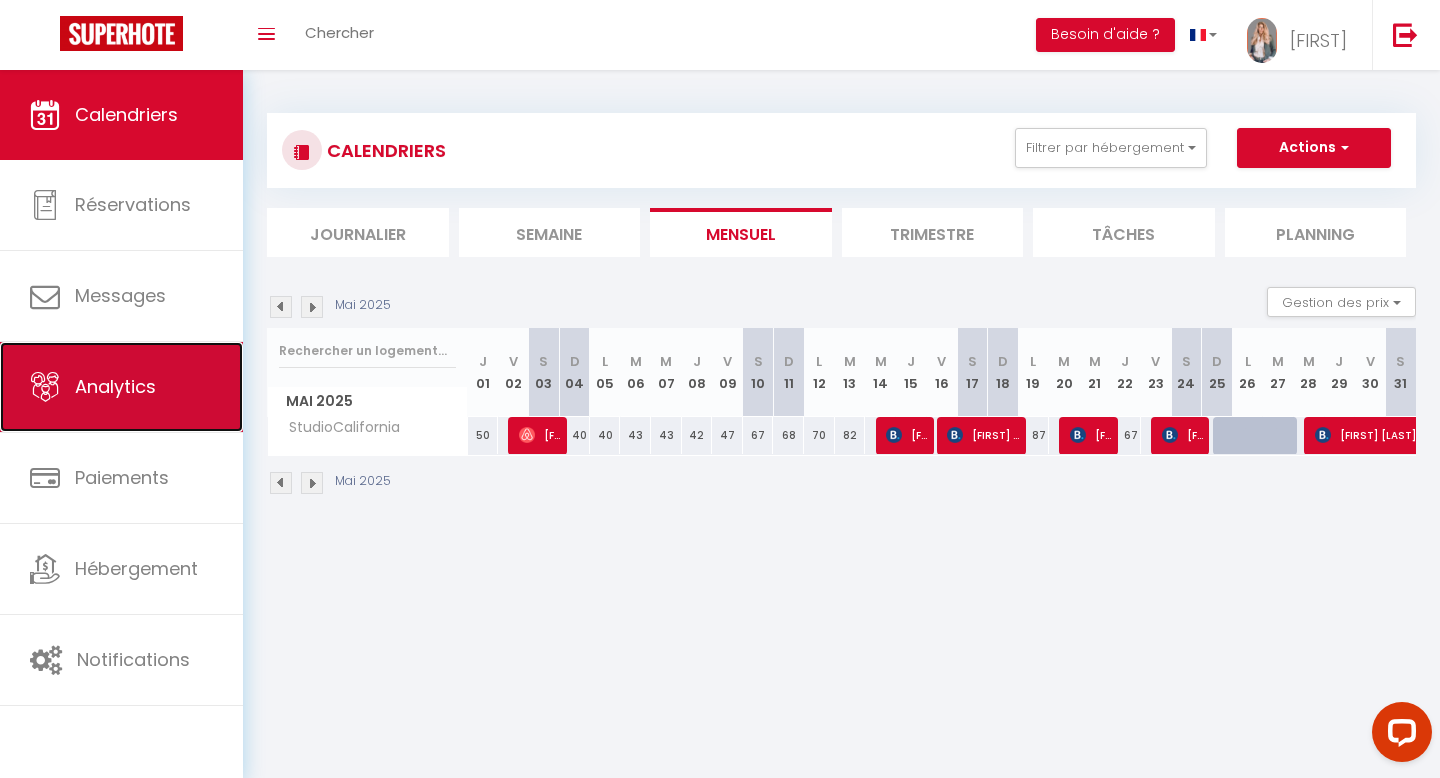 click on "Analytics" at bounding box center (121, 387) 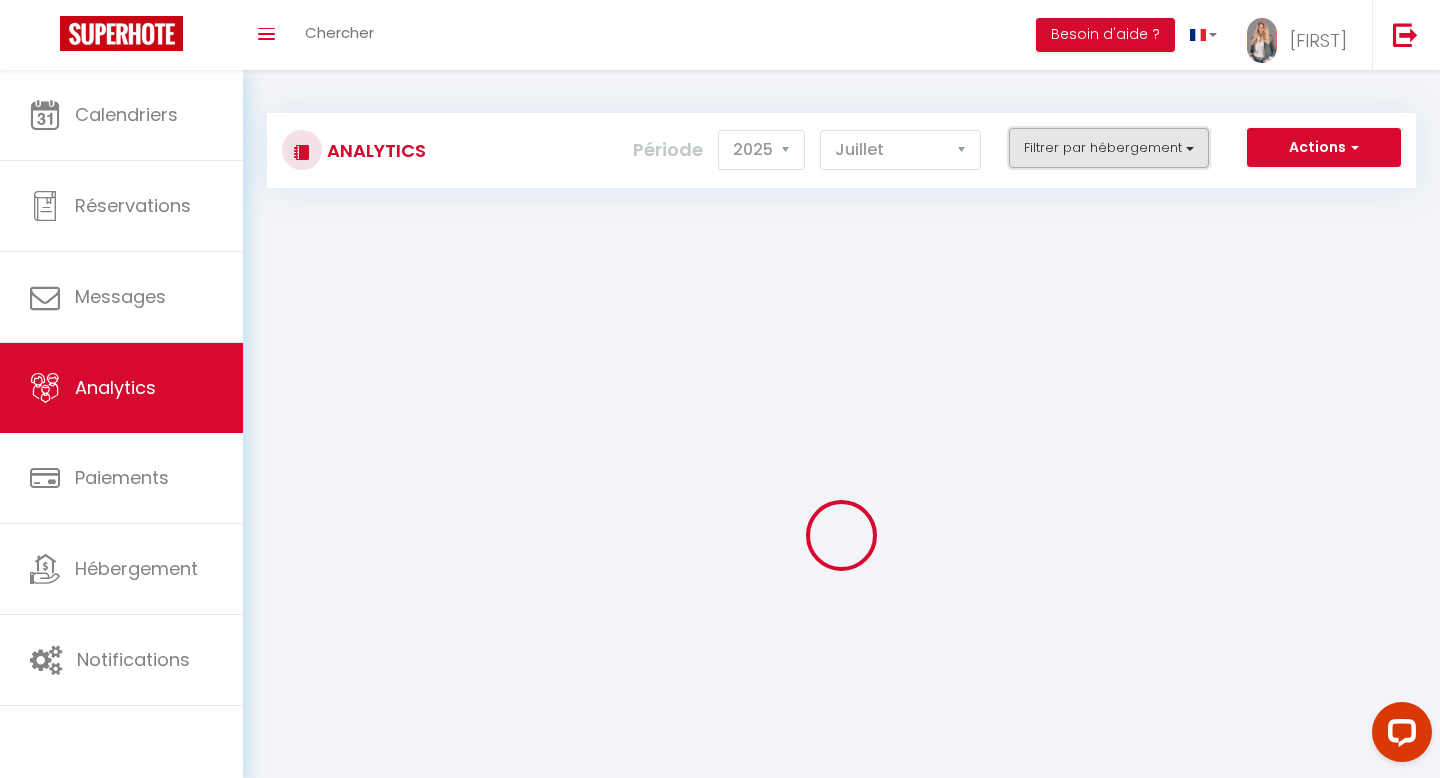 click on "Filtrer par hébergement" at bounding box center (1109, 148) 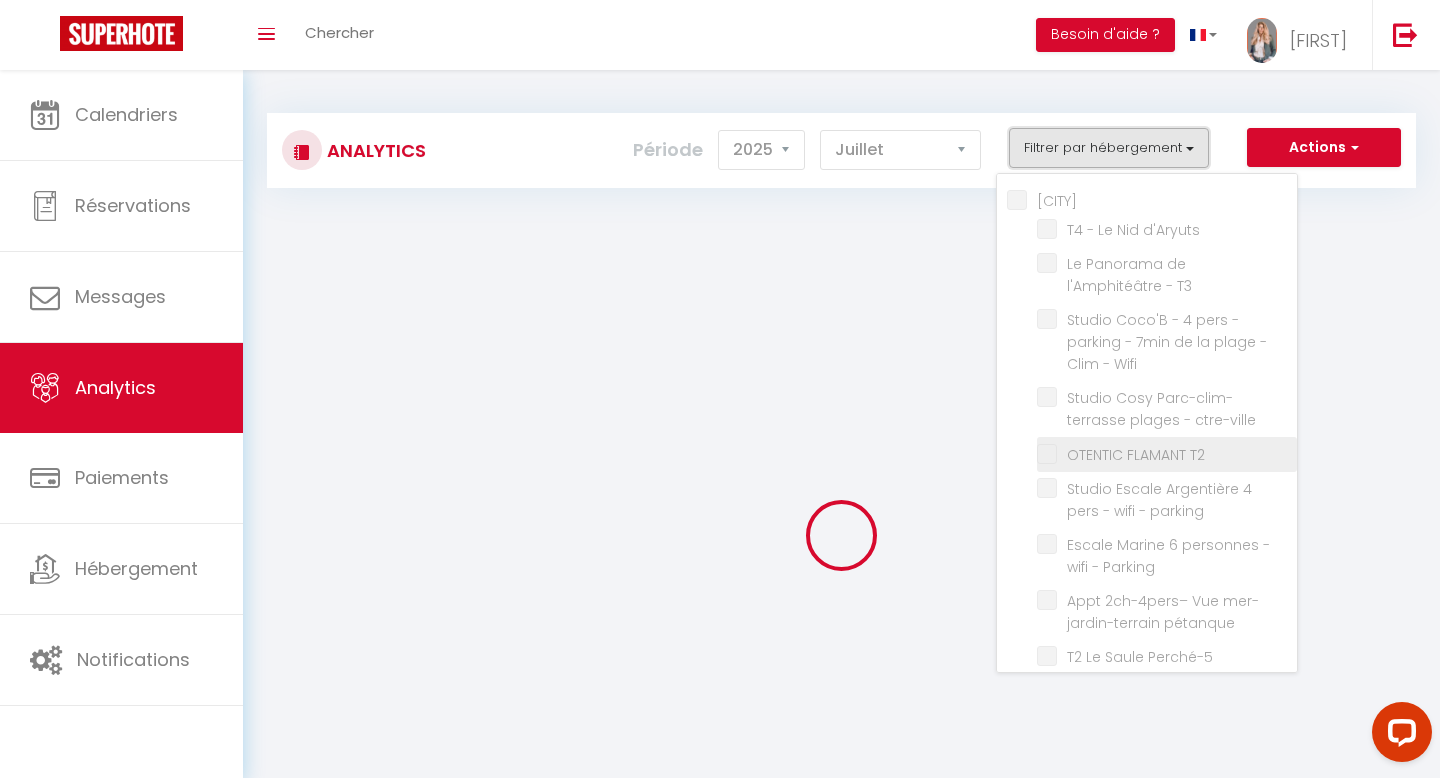 scroll, scrollTop: 1120, scrollLeft: 0, axis: vertical 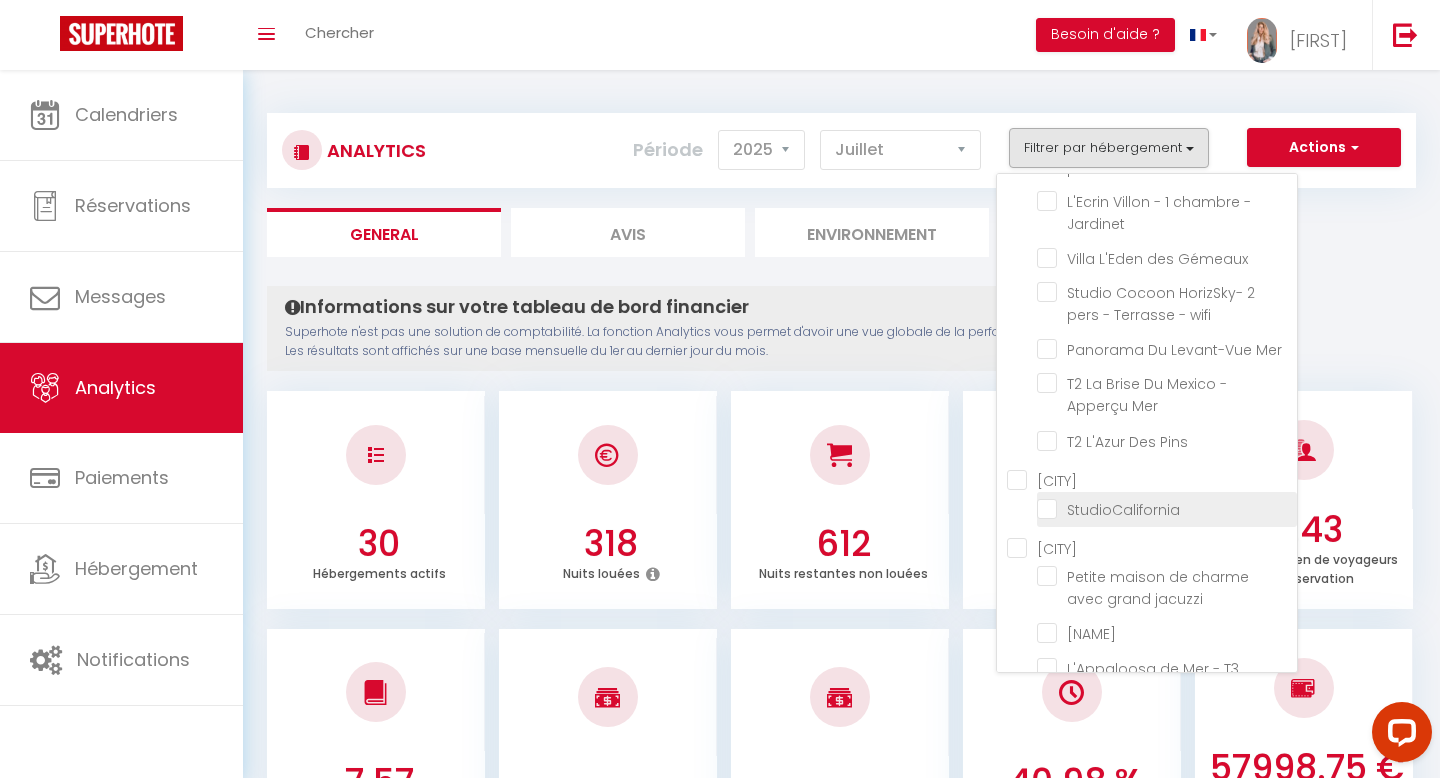 click at bounding box center [1167, 508] 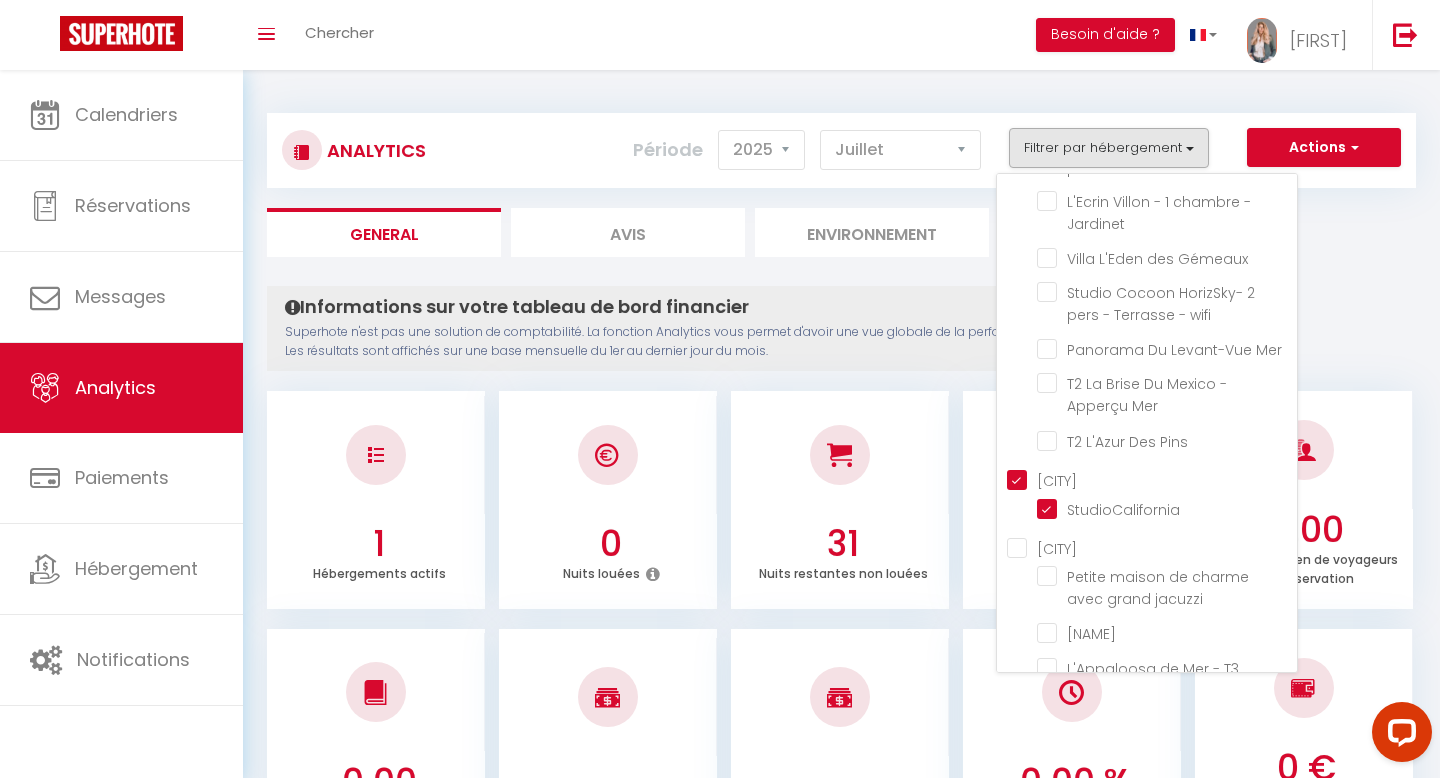 click on "Superhote n'est pas une solution de comptabilité. La fonction Analytics vous permet d'avoir une vue globale de la performance financière de vos annonces.
Les résultats sont affichés sur une base mensuelle du 1er au dernier jour du mois." at bounding box center (751, 342) 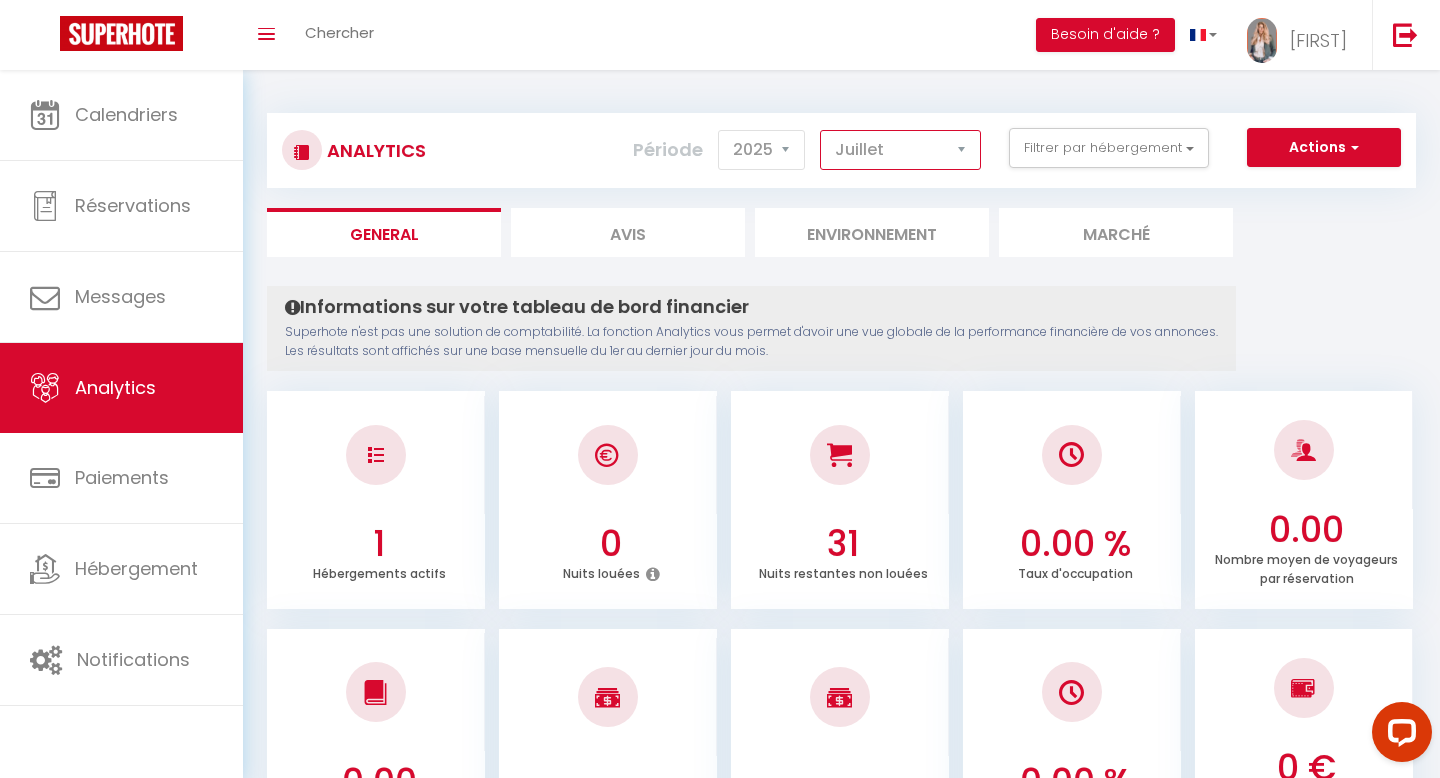 click on "Janvier   Février   Mars   Avril   Mai   Juin   Juillet   Août   Septembre   Octobre   Novembre   Décembre" at bounding box center [900, 150] 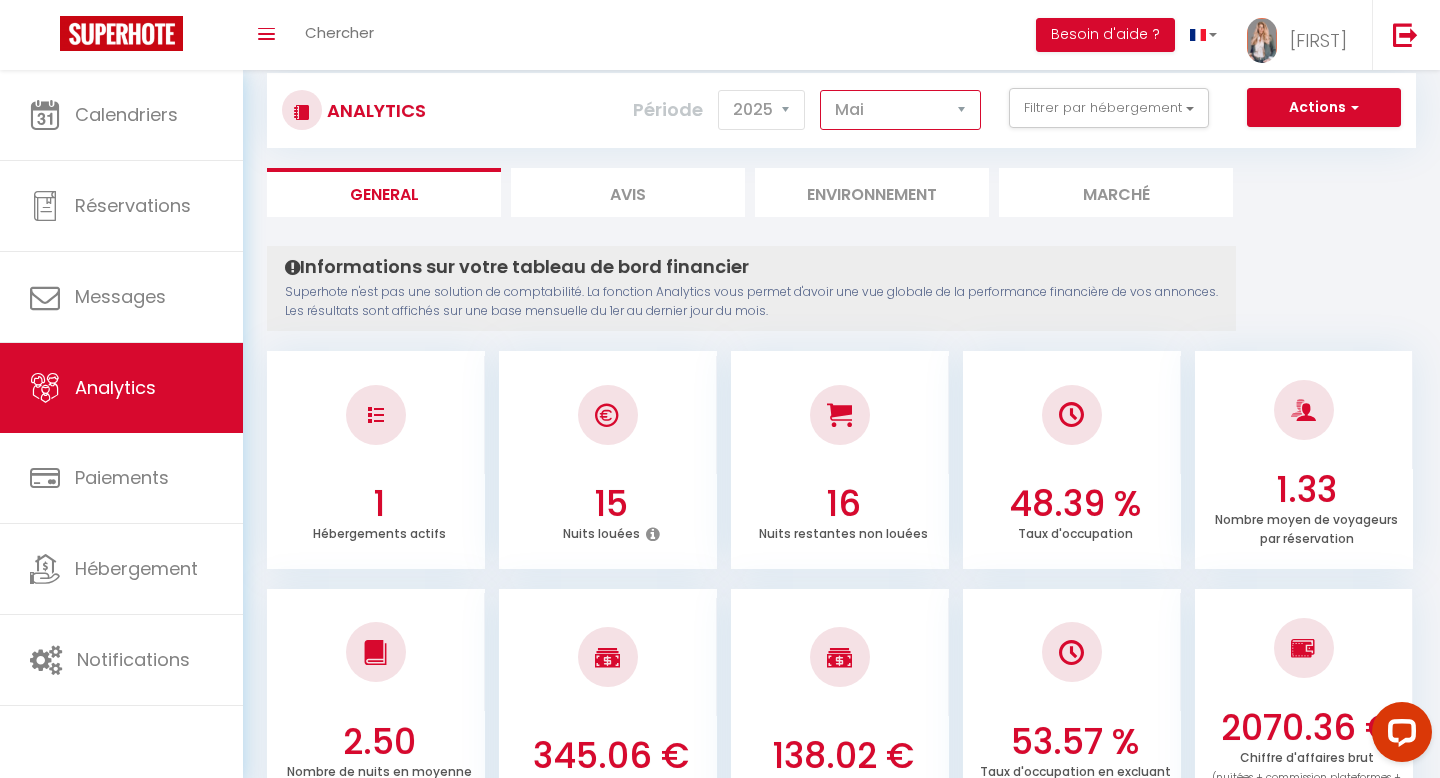scroll, scrollTop: 0, scrollLeft: 0, axis: both 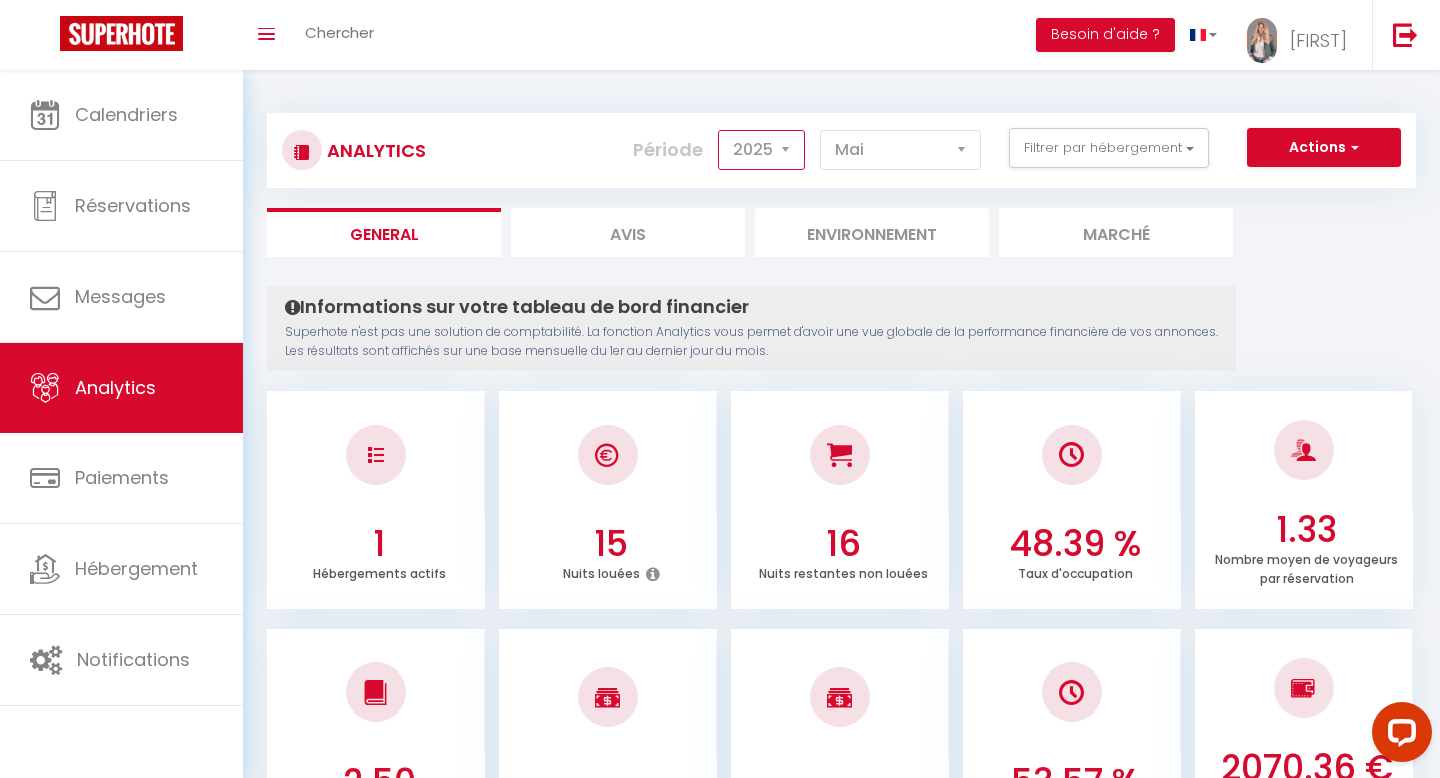 click on "2014 2015 2016 2017 2018 2019 2020 2021 2022 2023 2024 2025 2026 2027" at bounding box center [761, 150] 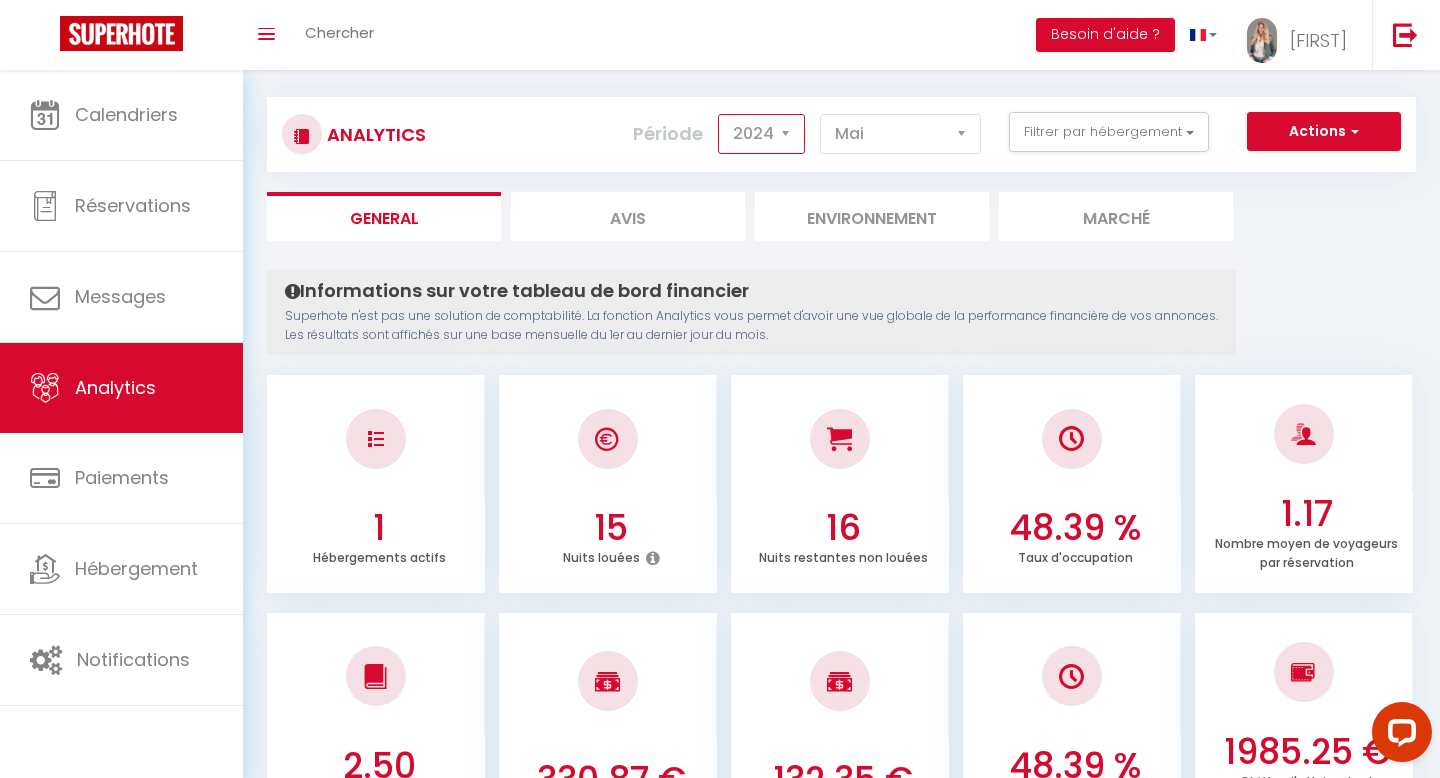 scroll, scrollTop: 0, scrollLeft: 0, axis: both 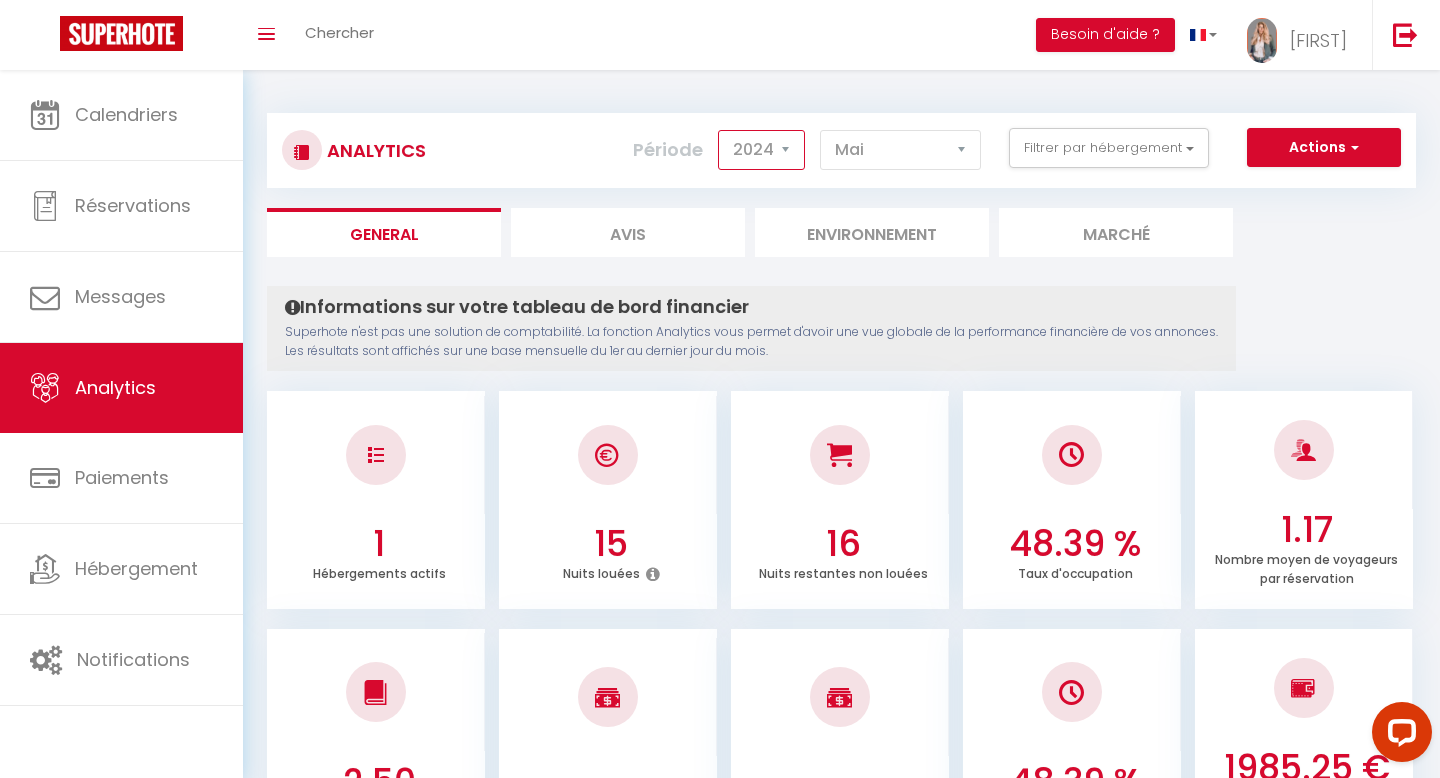 click on "2014 2015 2016 2017 2018 2019 2020 2021 2022 2023 2024 2025 2026 2027" at bounding box center [761, 150] 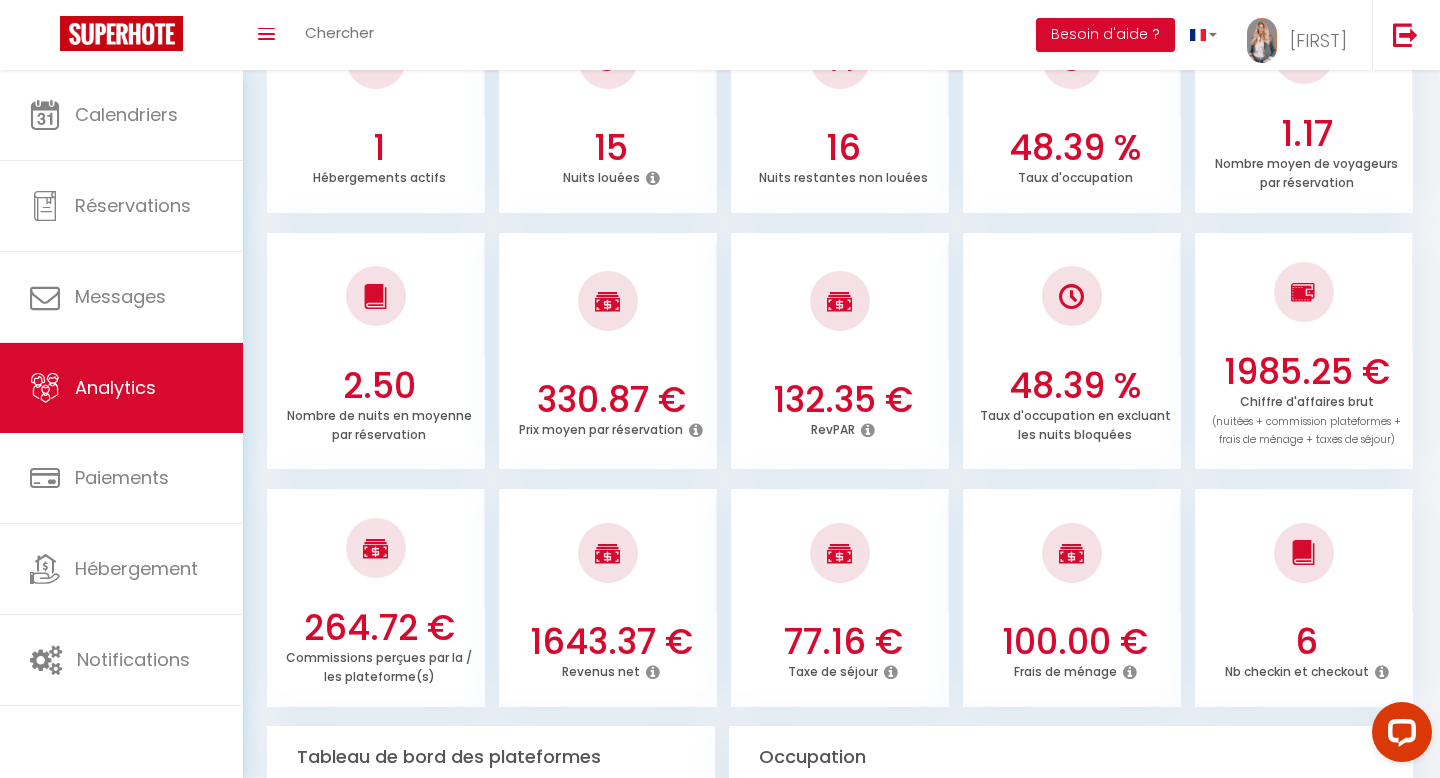 scroll, scrollTop: 0, scrollLeft: 0, axis: both 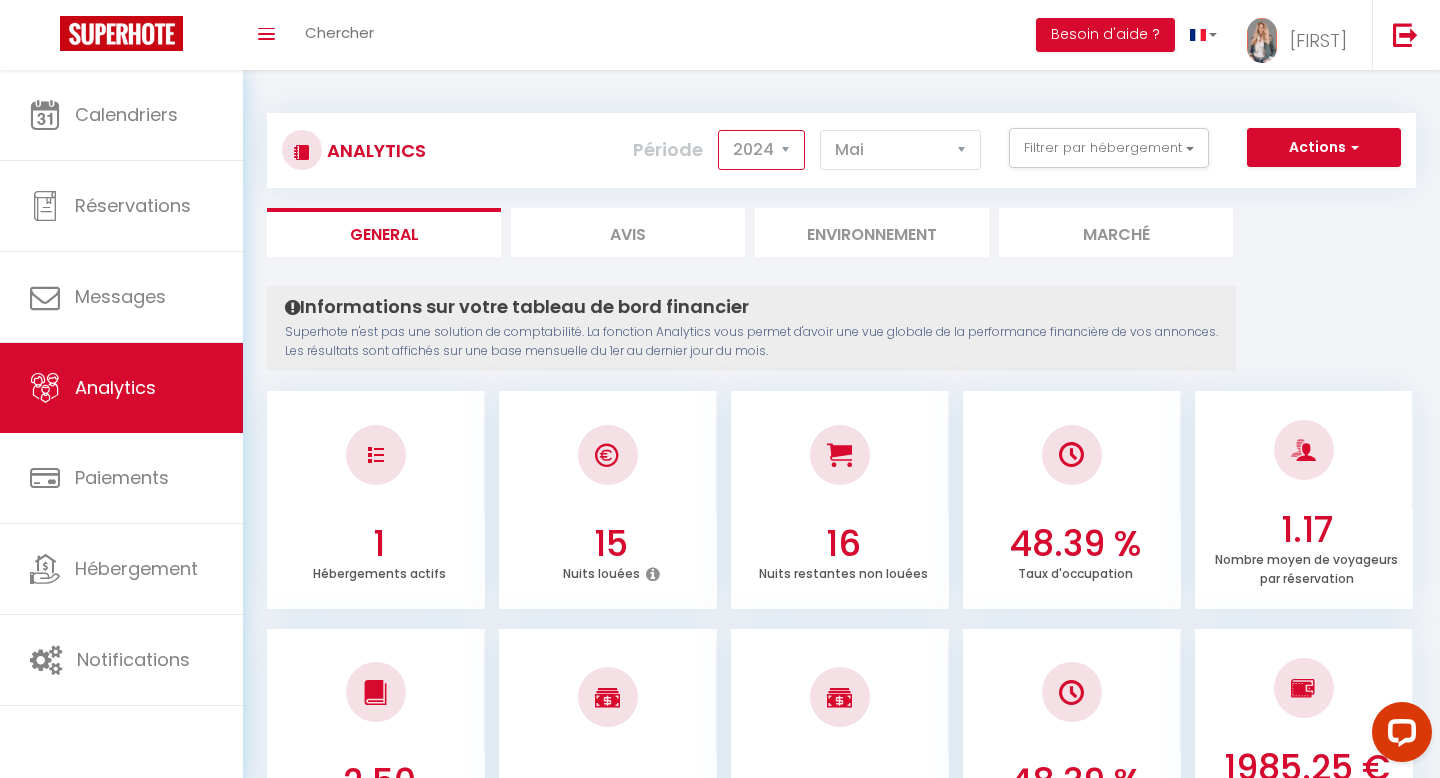 click on "2014 2015 2016 2017 2018 2019 2020 2021 2022 2023 2024 2025 2026 2027" at bounding box center (761, 150) 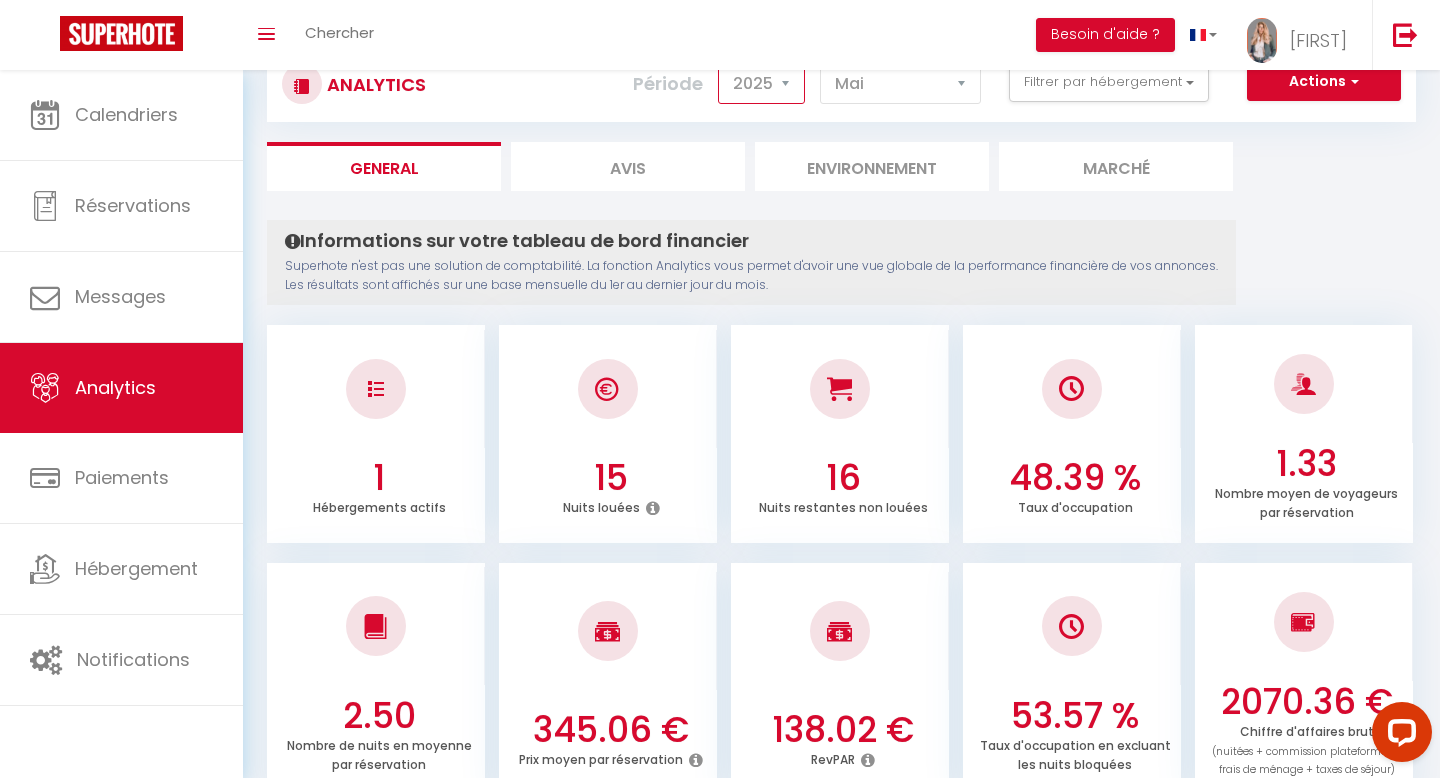 scroll, scrollTop: 0, scrollLeft: 0, axis: both 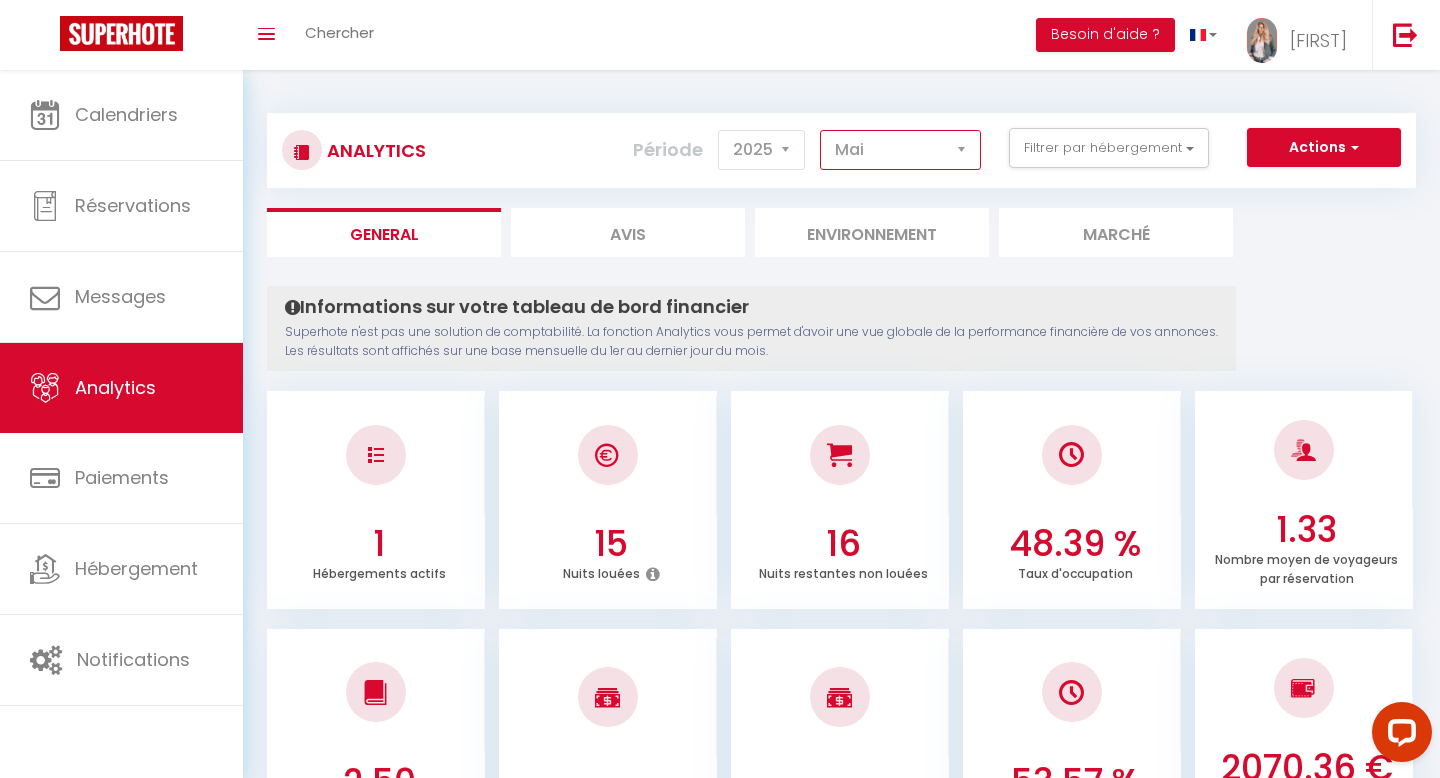 click on "Janvier   Février   Mars   Avril   Mai   Juin   Juillet   Août   Septembre   Octobre   Novembre   Décembre" at bounding box center (900, 150) 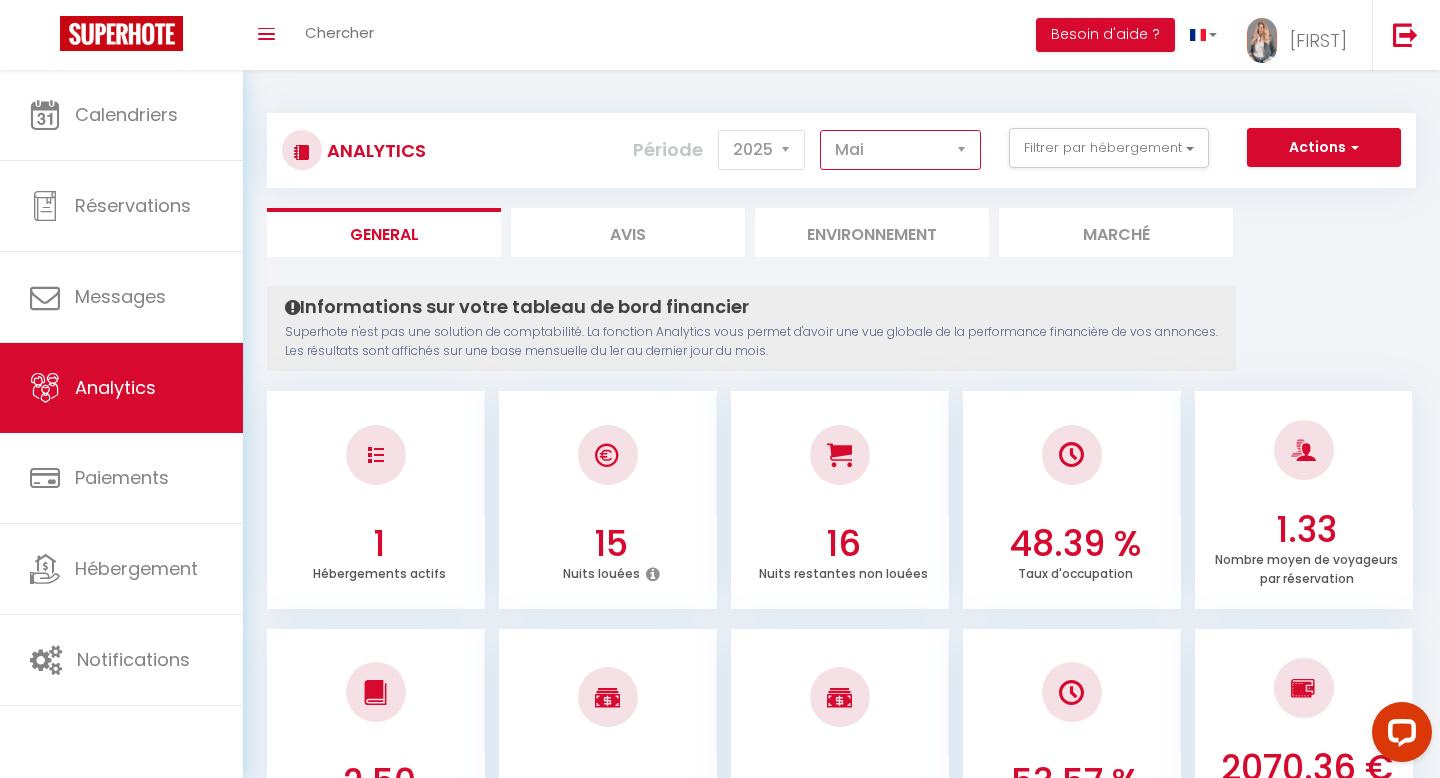 select on "6" 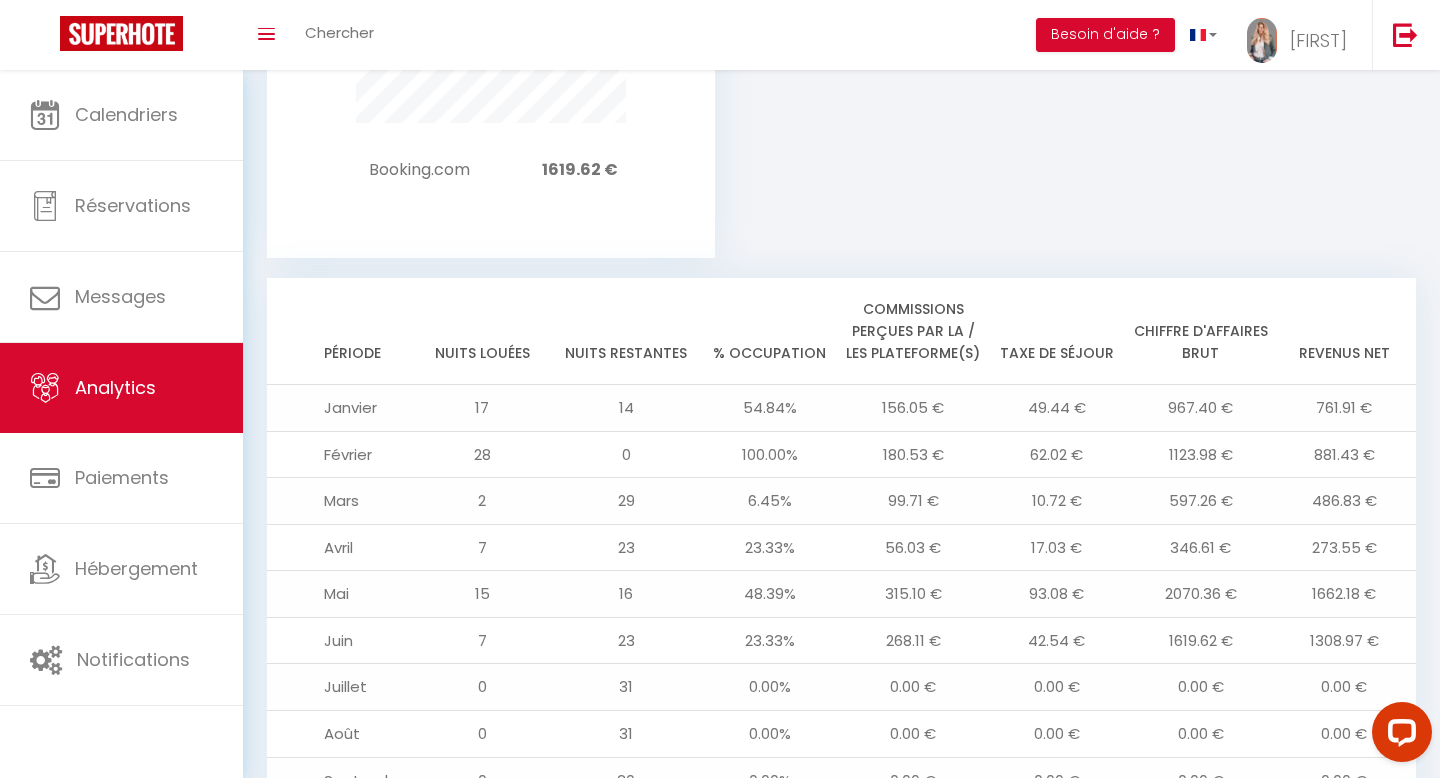 scroll, scrollTop: 2100, scrollLeft: 0, axis: vertical 